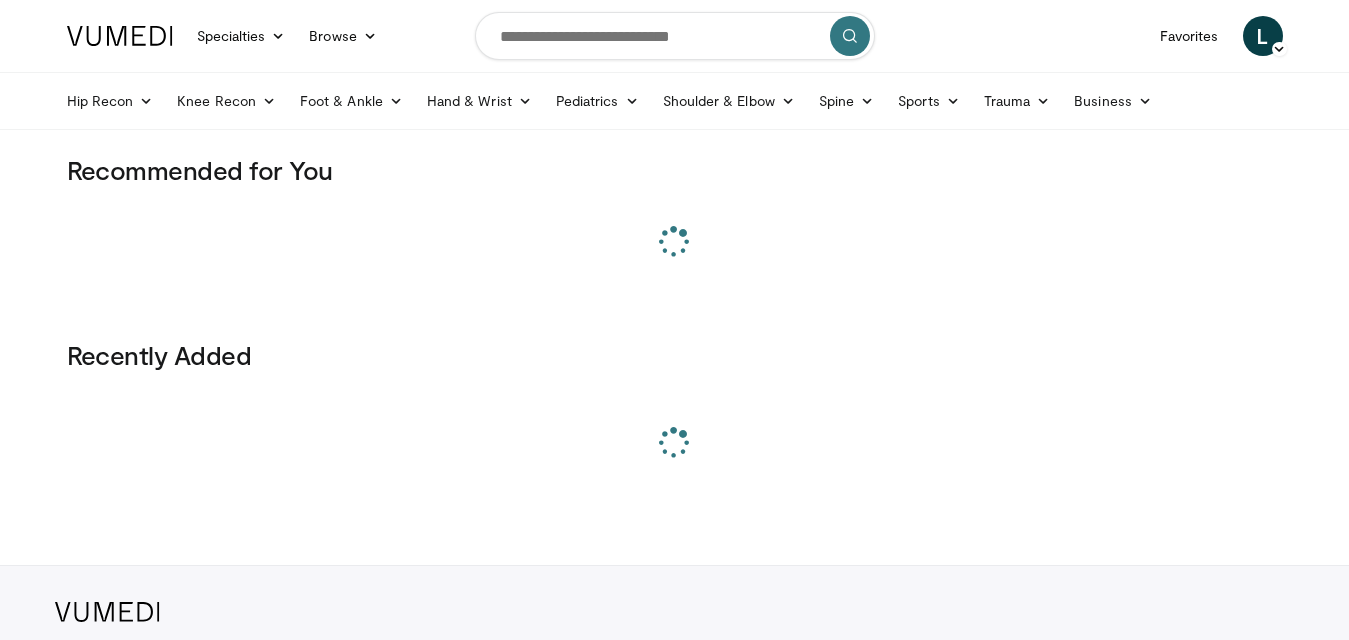 scroll, scrollTop: 0, scrollLeft: 0, axis: both 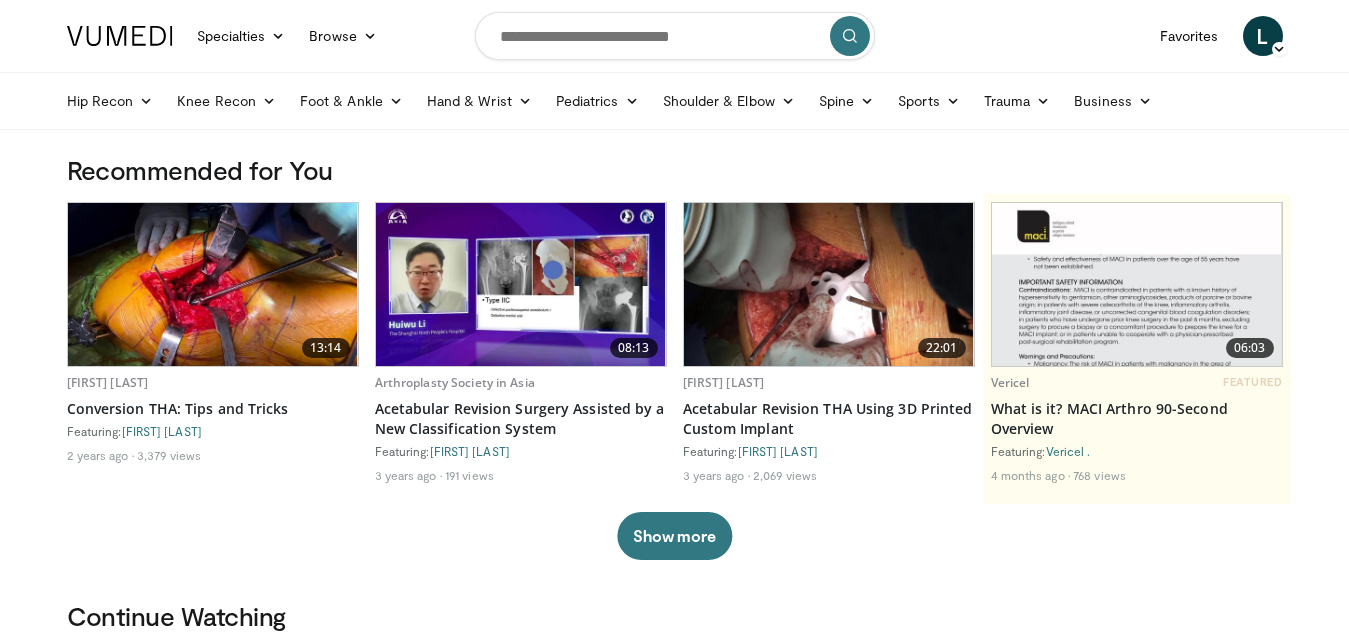click at bounding box center (213, 284) 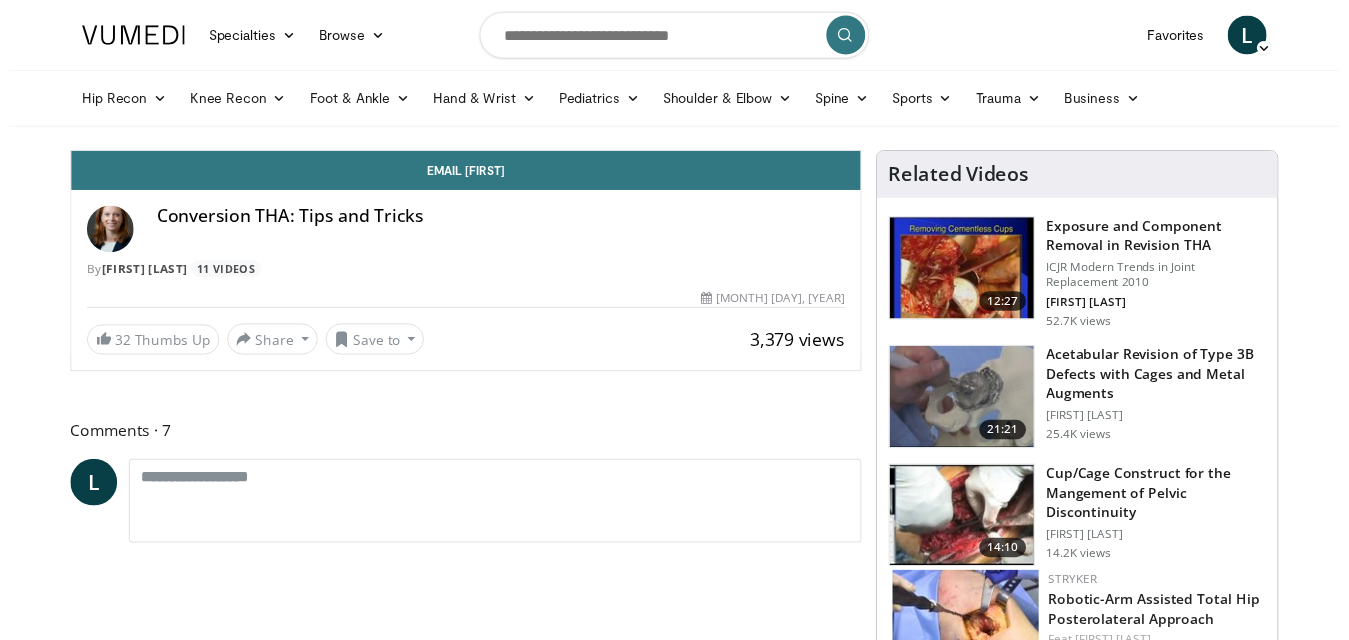 scroll, scrollTop: 0, scrollLeft: 0, axis: both 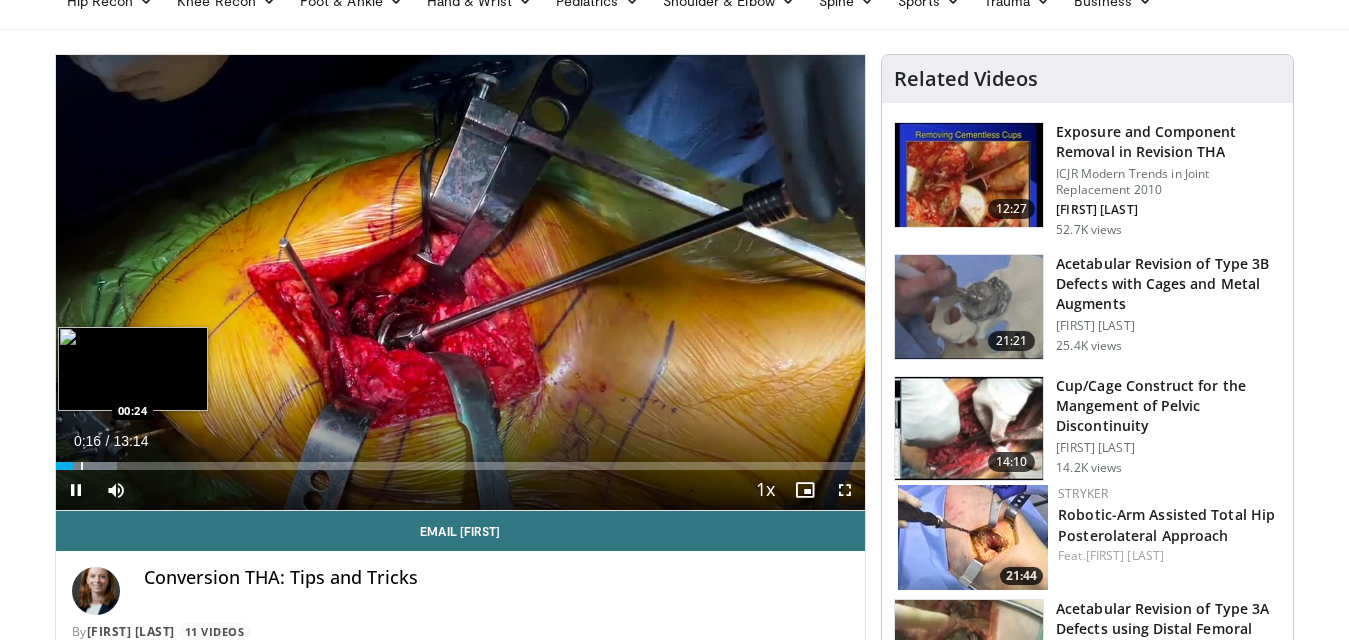 click at bounding box center (82, 466) 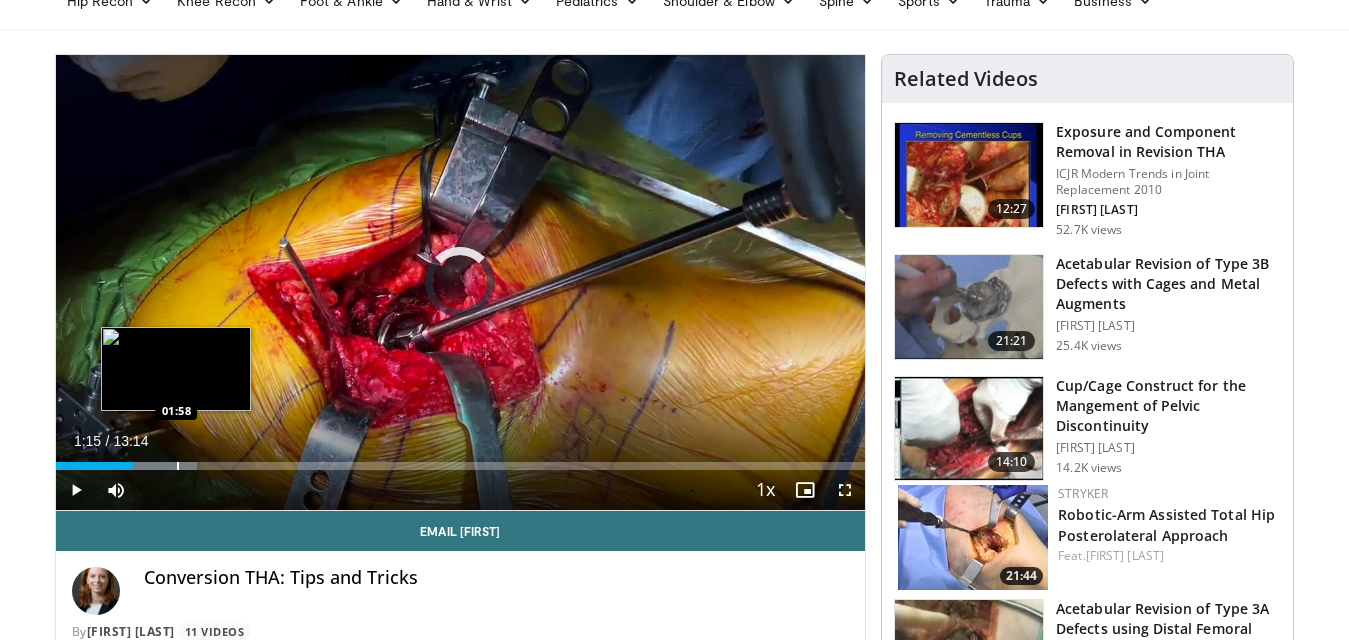 click at bounding box center (178, 466) 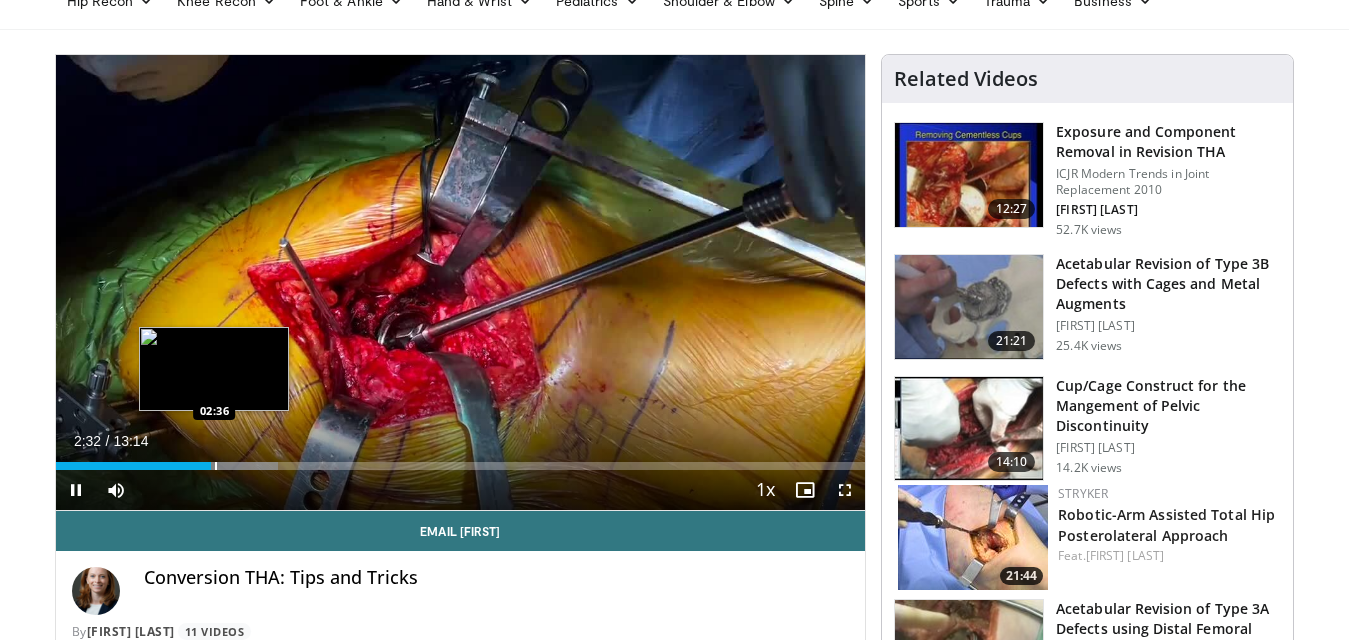 click at bounding box center [216, 466] 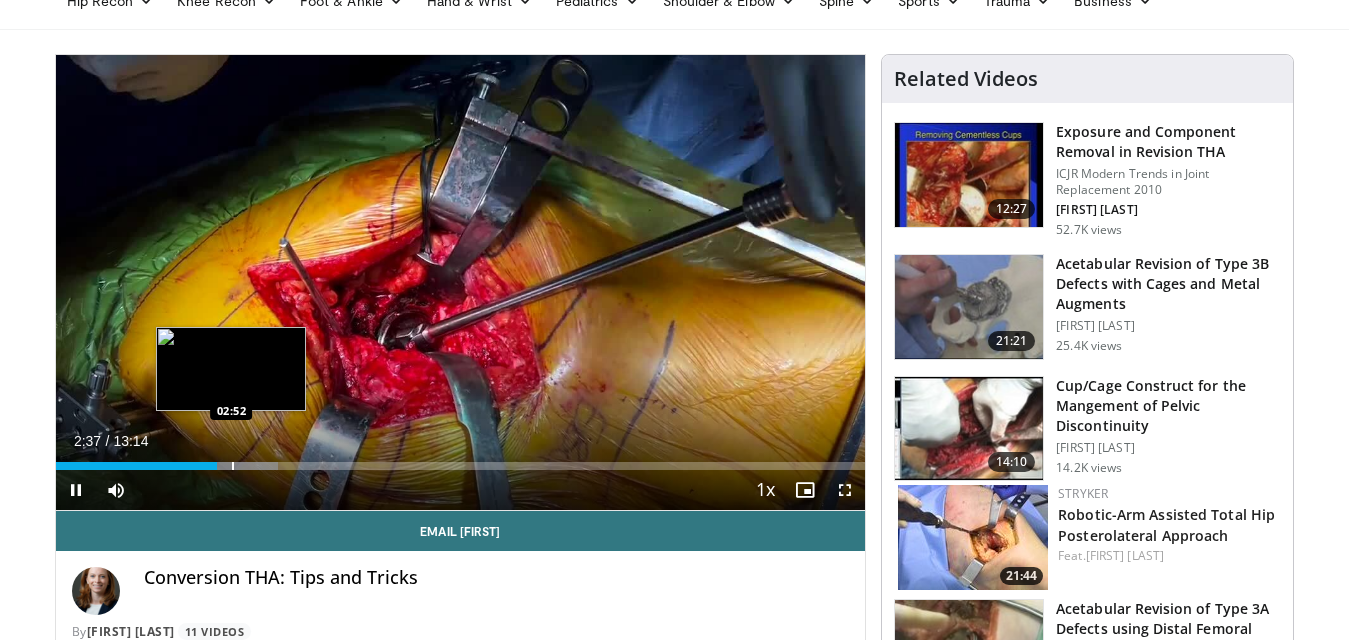 click at bounding box center (233, 466) 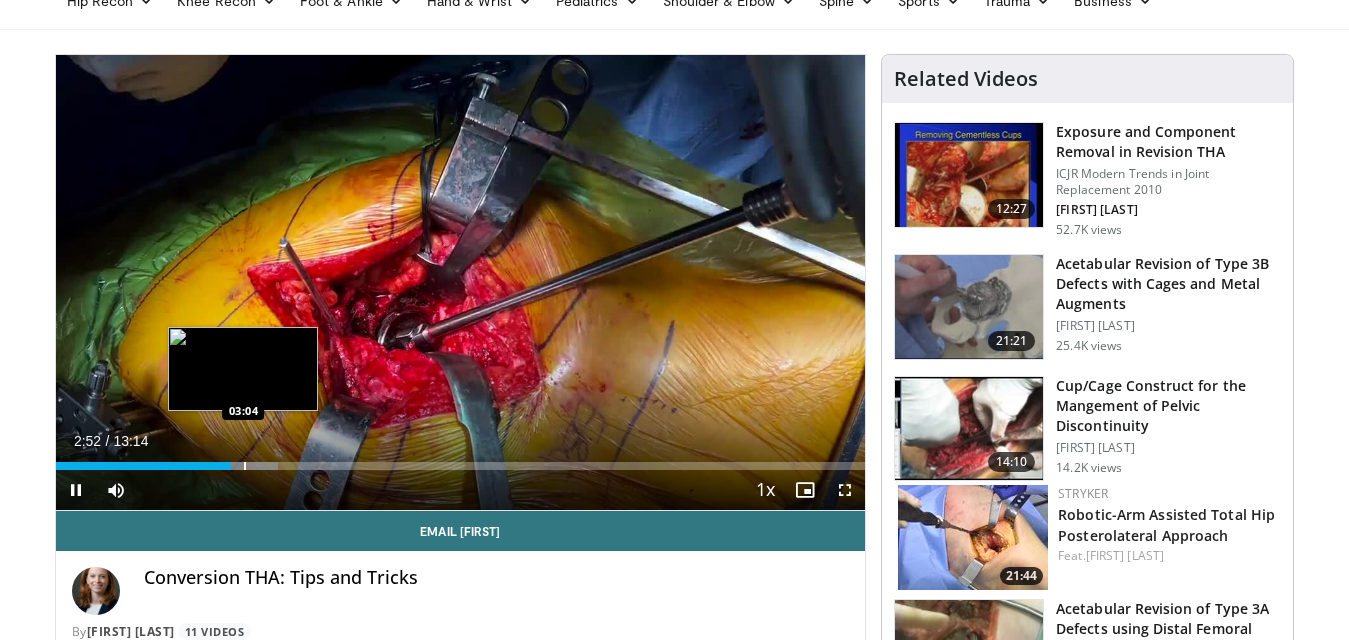 click at bounding box center (245, 466) 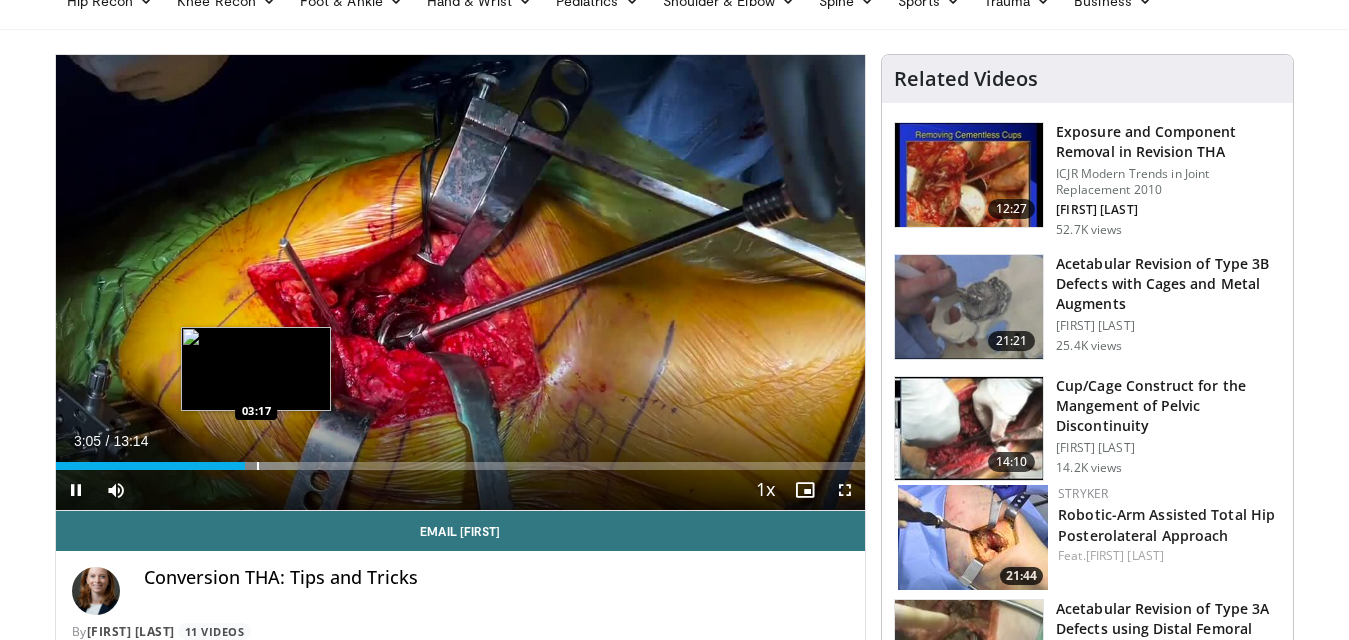 click at bounding box center (258, 466) 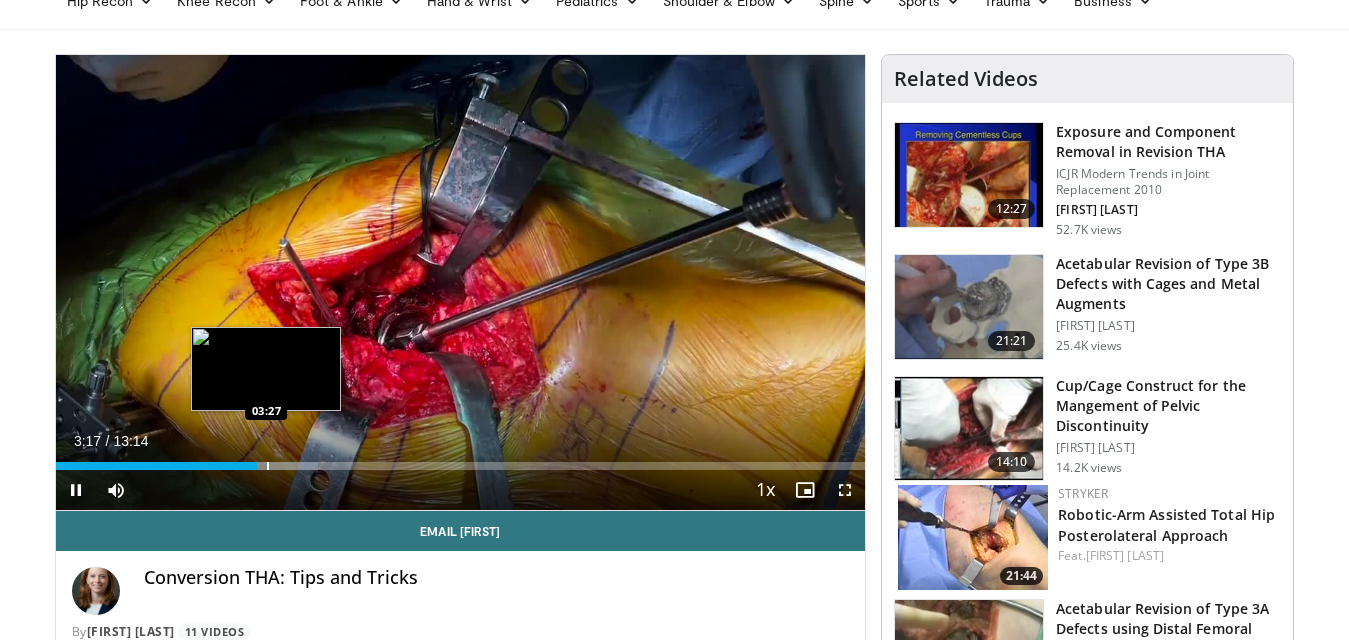 click at bounding box center (268, 466) 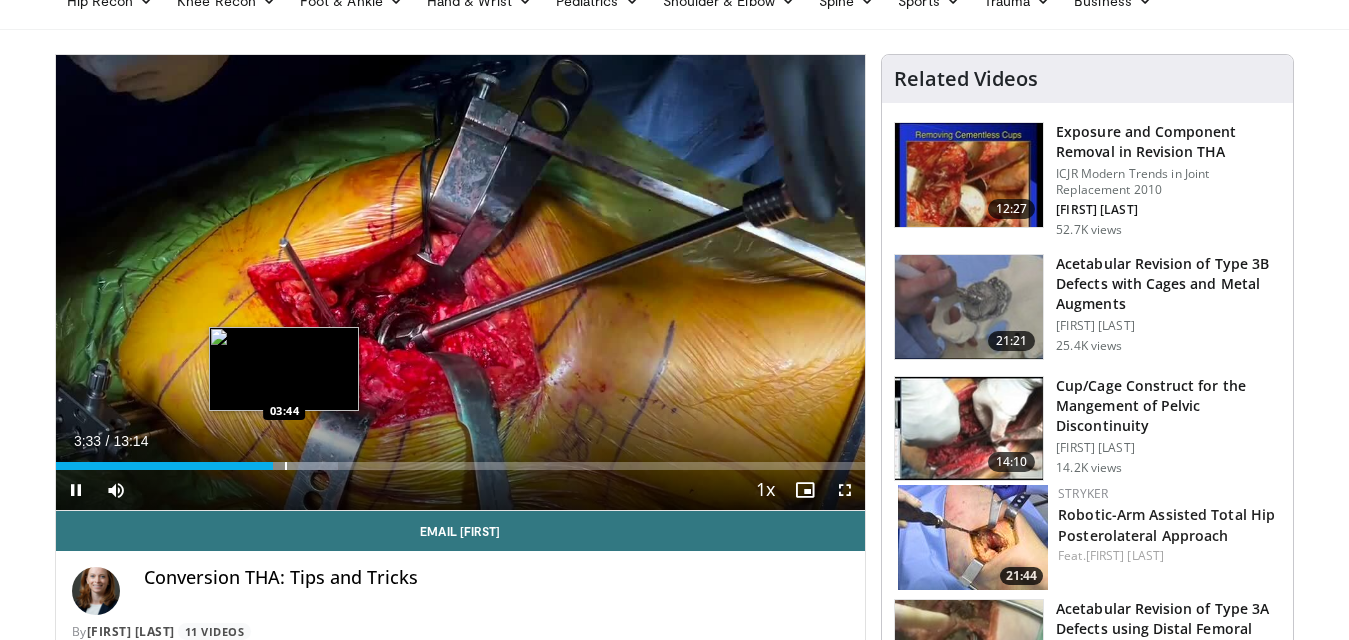 click at bounding box center (286, 466) 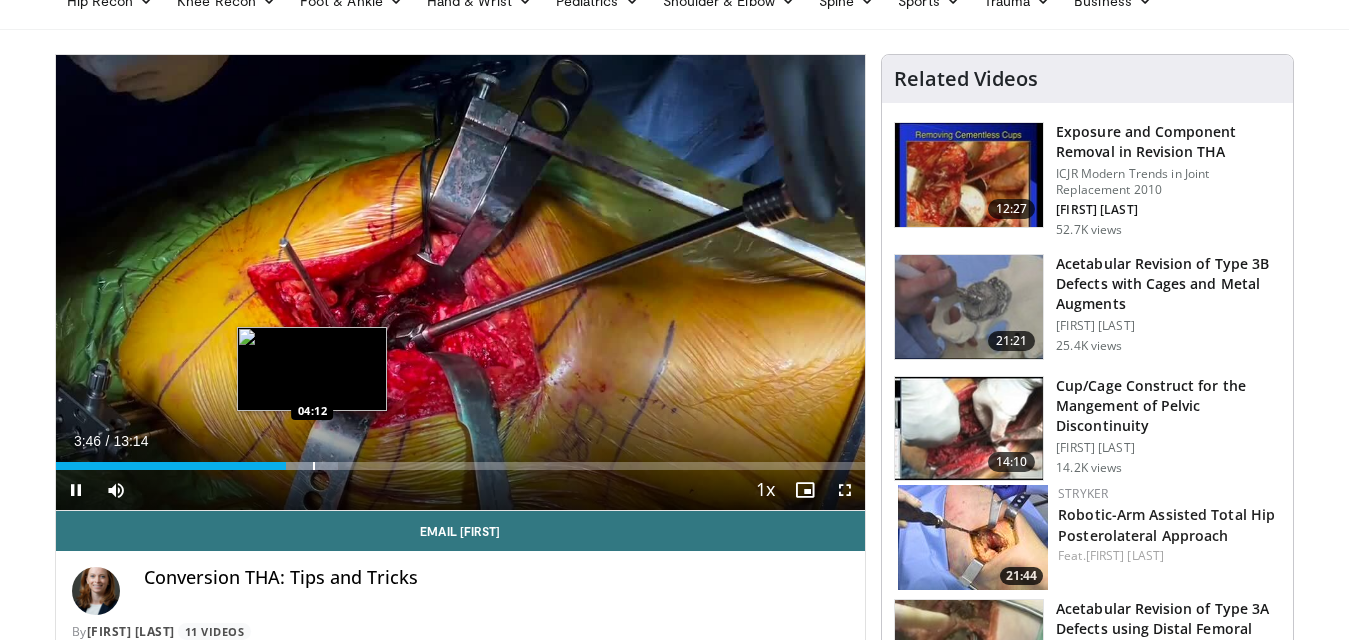 click at bounding box center [314, 466] 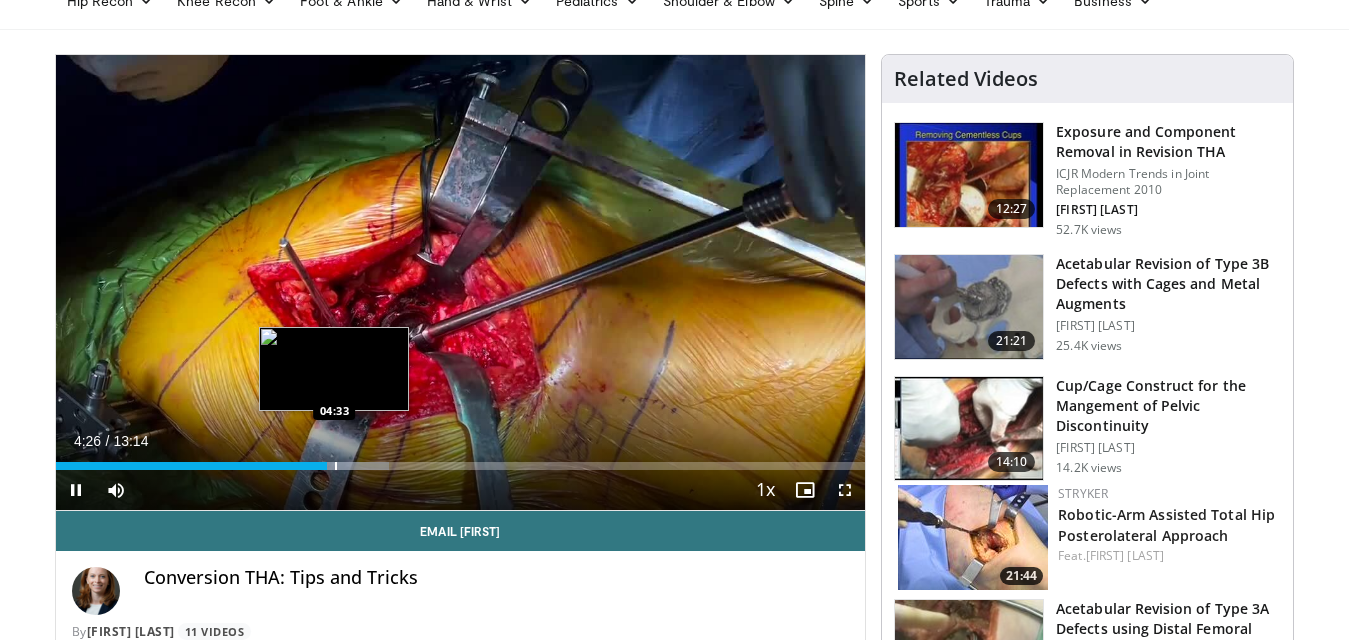 click at bounding box center [336, 466] 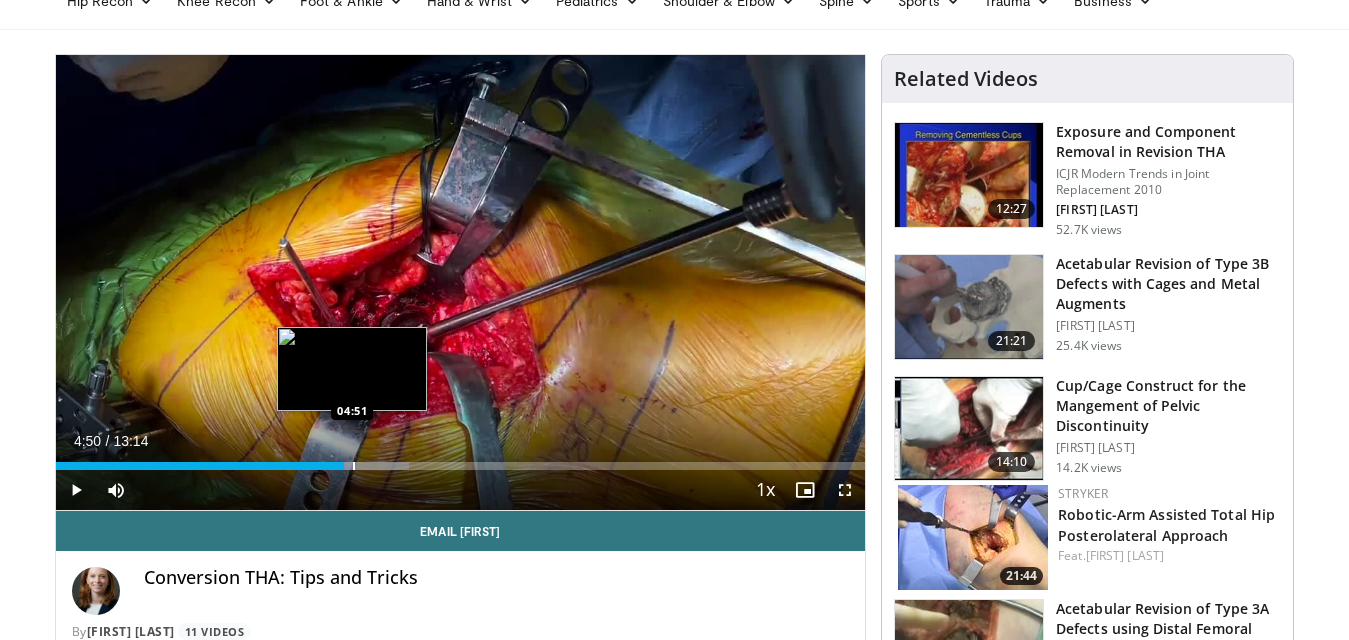 click at bounding box center [354, 466] 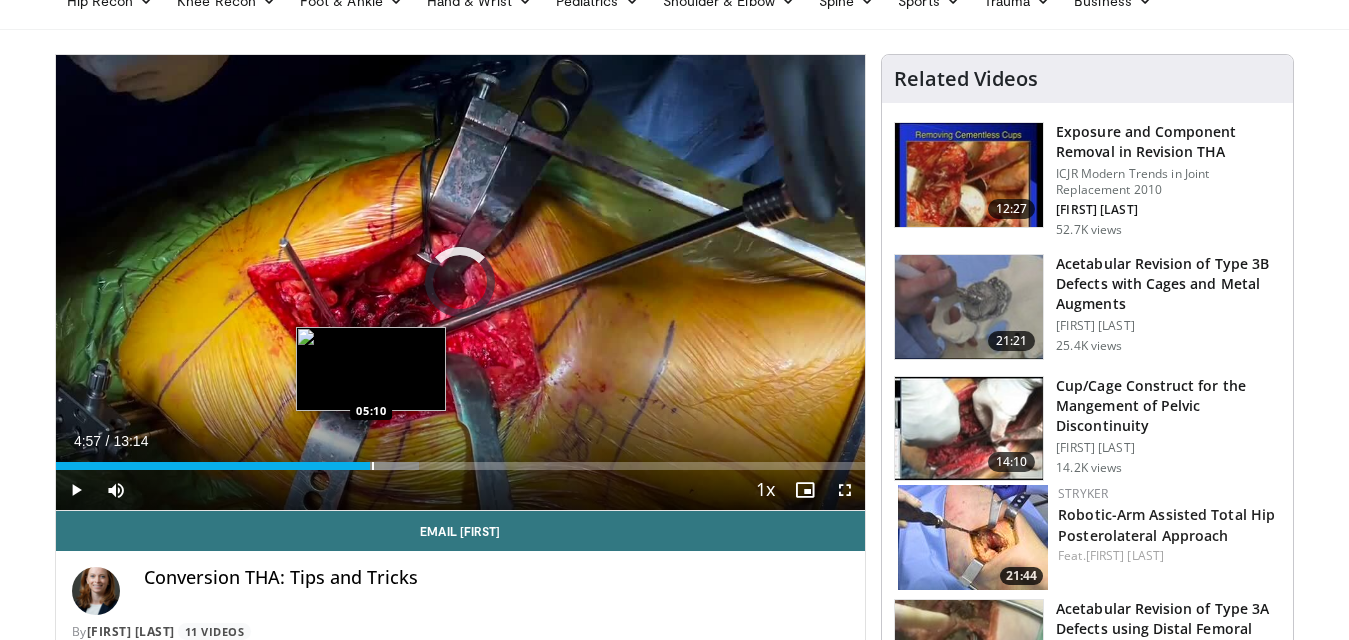 click at bounding box center [373, 466] 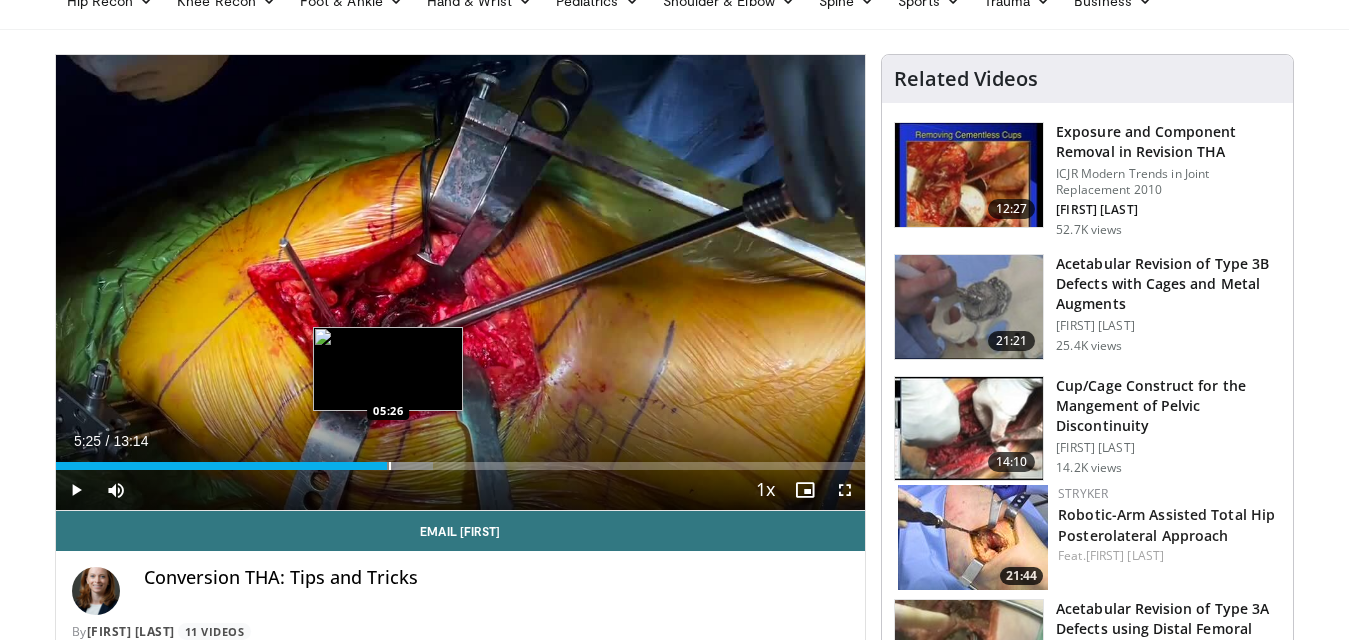 click at bounding box center (390, 466) 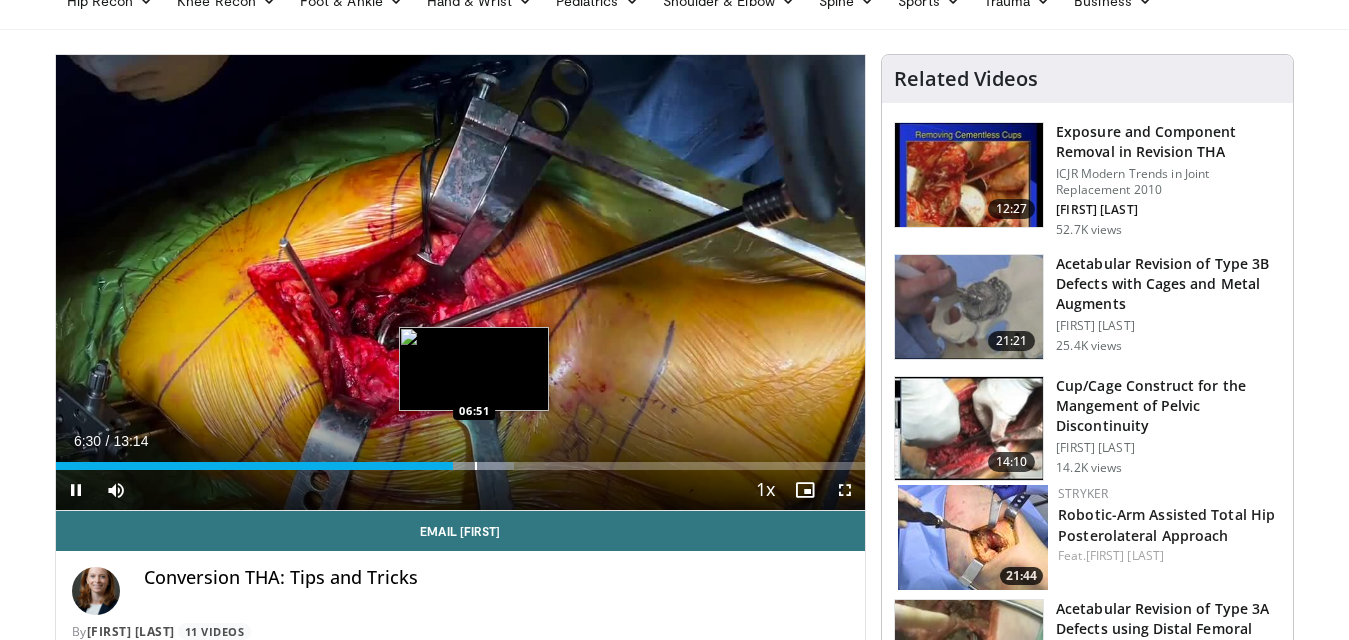 click at bounding box center [476, 466] 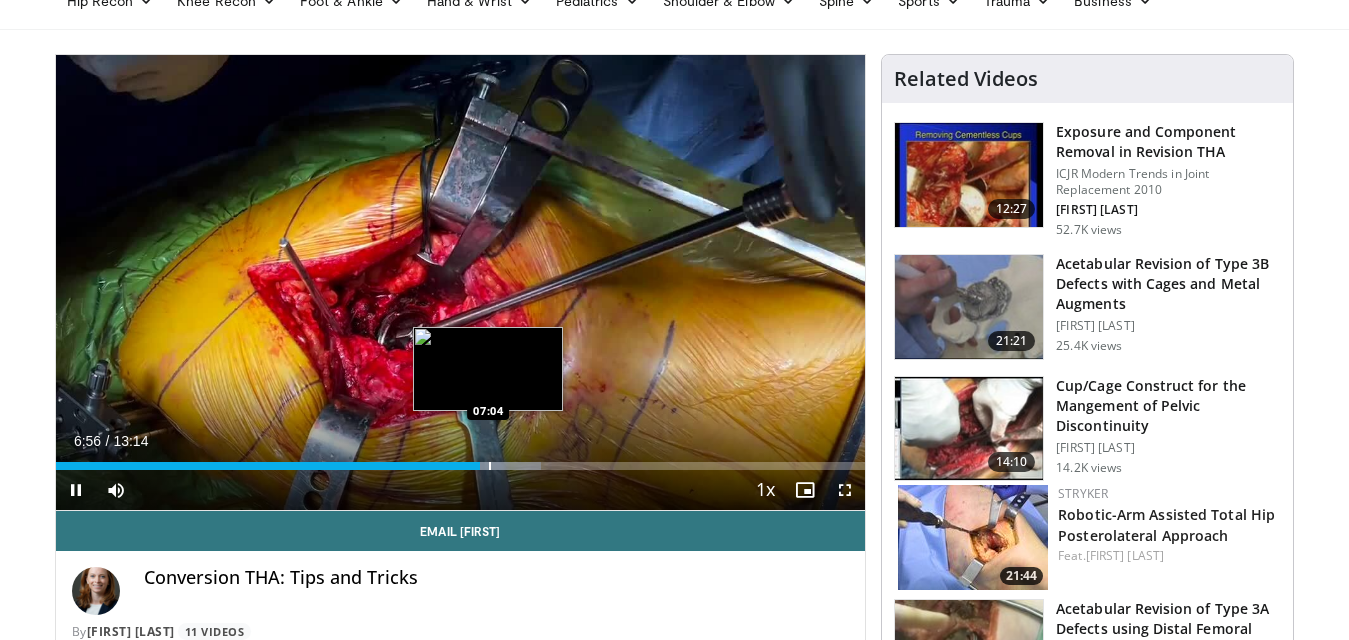 click at bounding box center [490, 466] 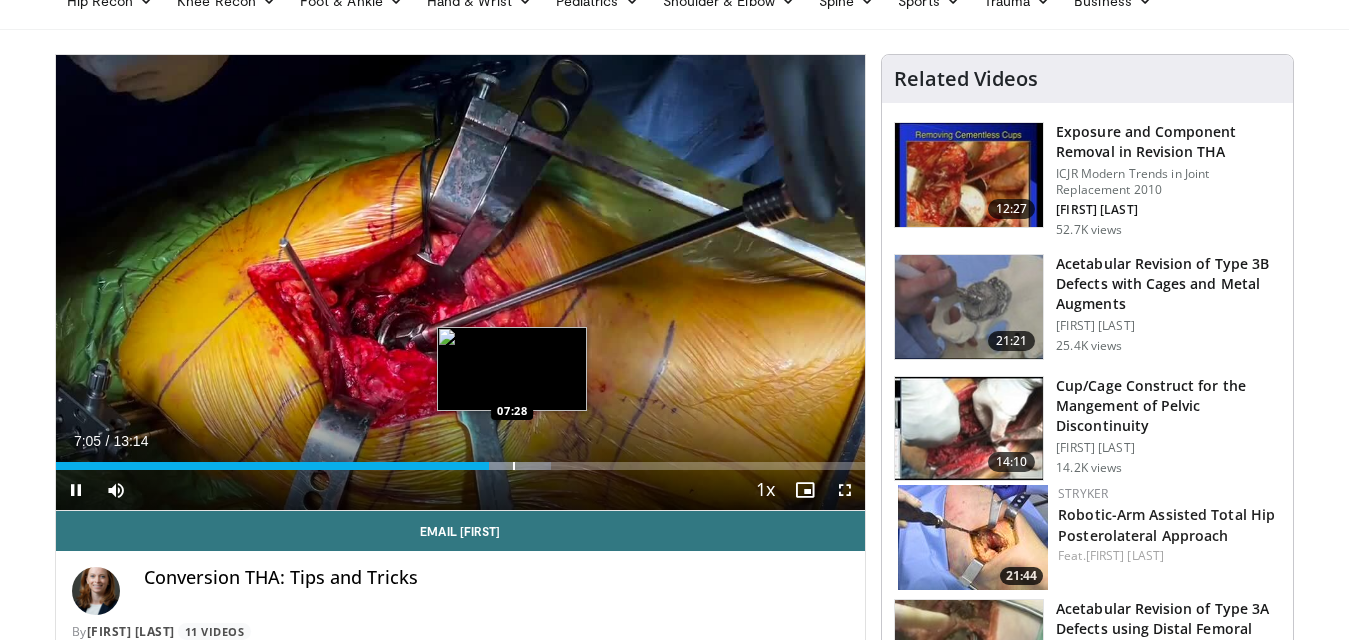 click at bounding box center [514, 466] 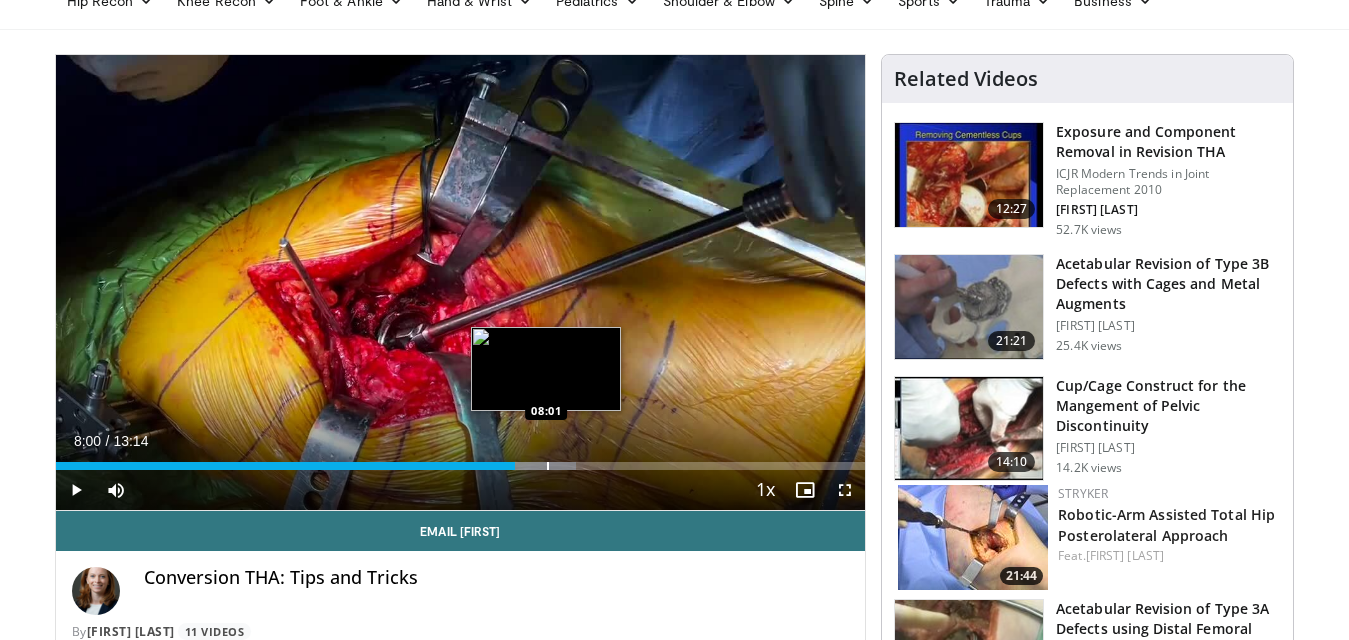 drag, startPoint x: 546, startPoint y: 461, endPoint x: 568, endPoint y: 466, distance: 22.561028 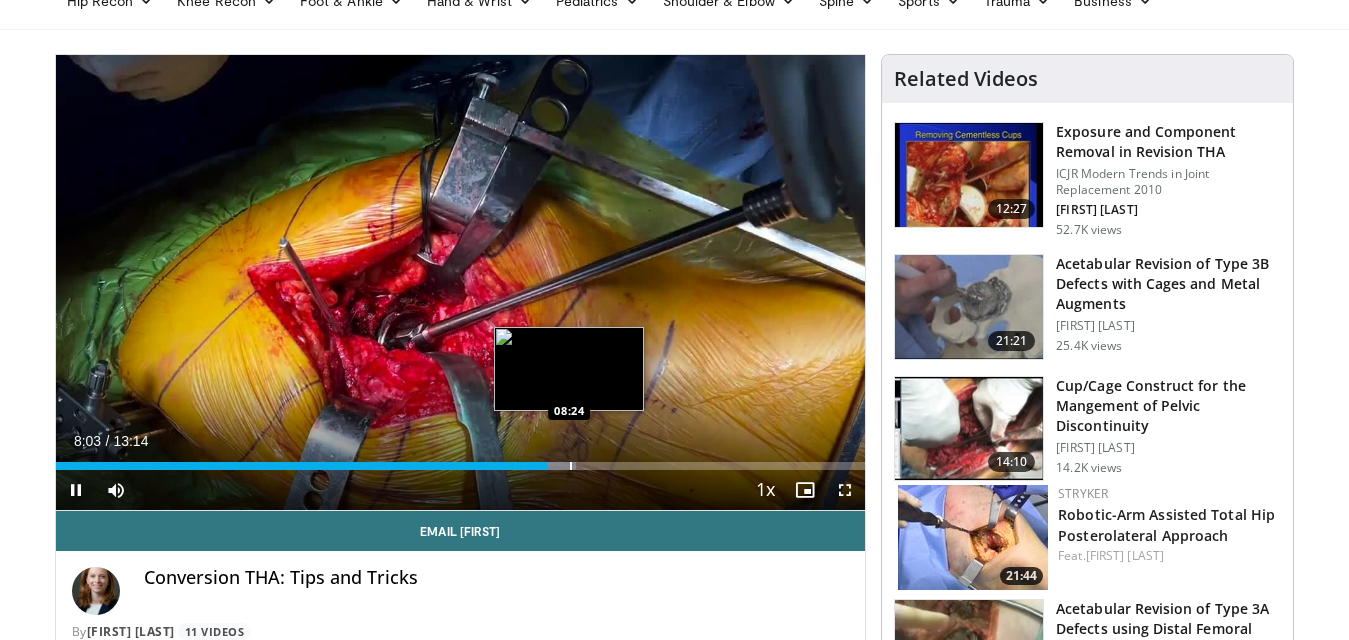click at bounding box center [571, 466] 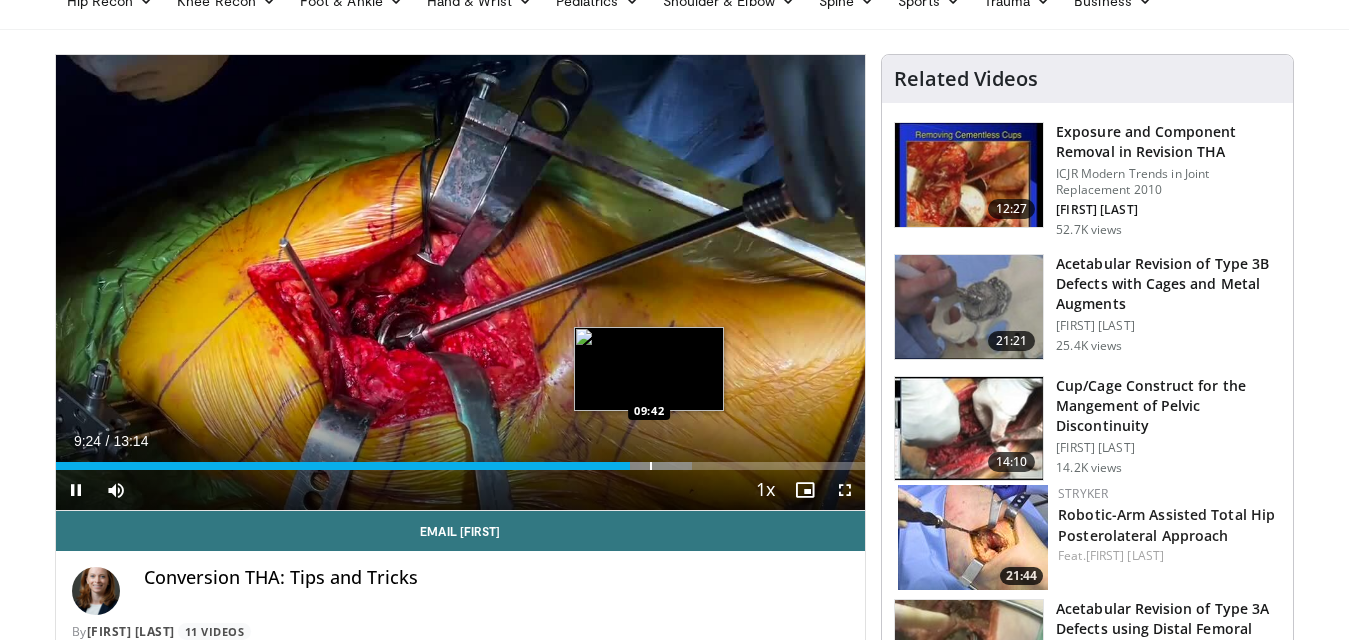 click at bounding box center (651, 466) 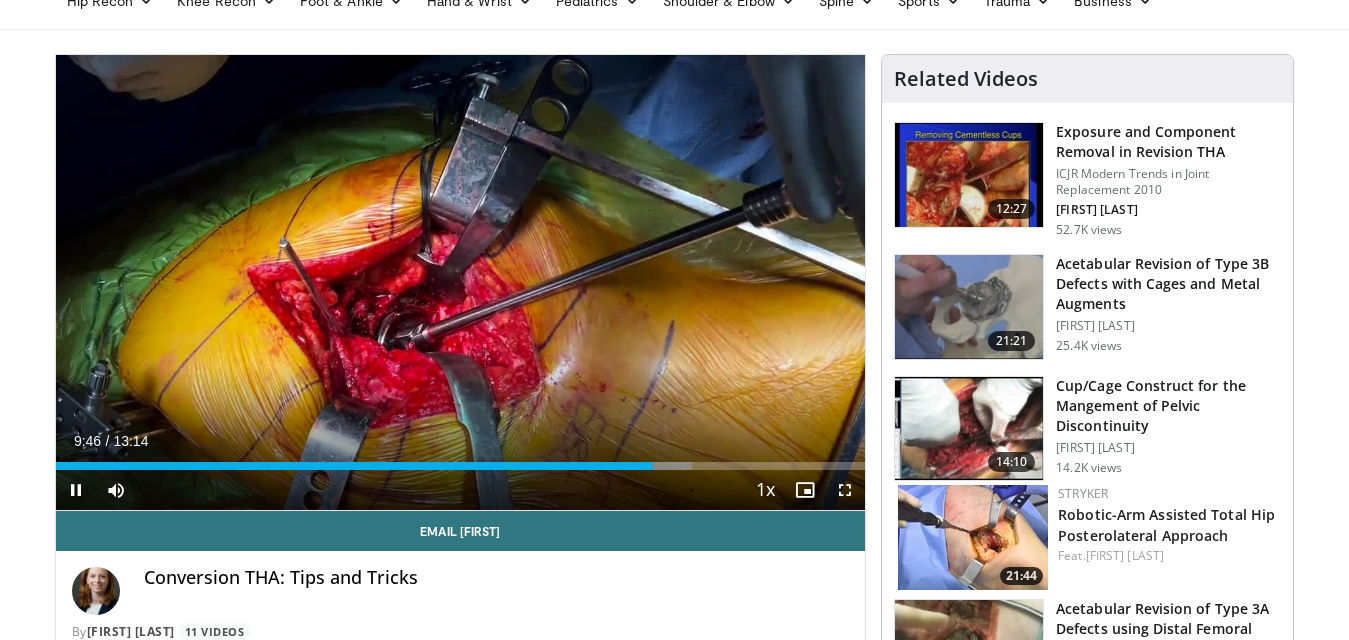 click on "Current Time  9:46 / Duration  13:14 Pause Skip Backward Skip Forward Mute 0% Loaded :  78.63% 09:46 09:56 Stream Type  LIVE Seek to live, currently behind live LIVE   1x Playback Rate 0.5x 0.75x 1x , selected 1.25x 1.5x 1.75x 2x Chapters Chapters Descriptions descriptions off , selected Captions captions settings , opens captions settings dialog captions off , selected Audio Track en (Main) , selected Fullscreen Enable picture-in-picture mode" at bounding box center (461, 490) 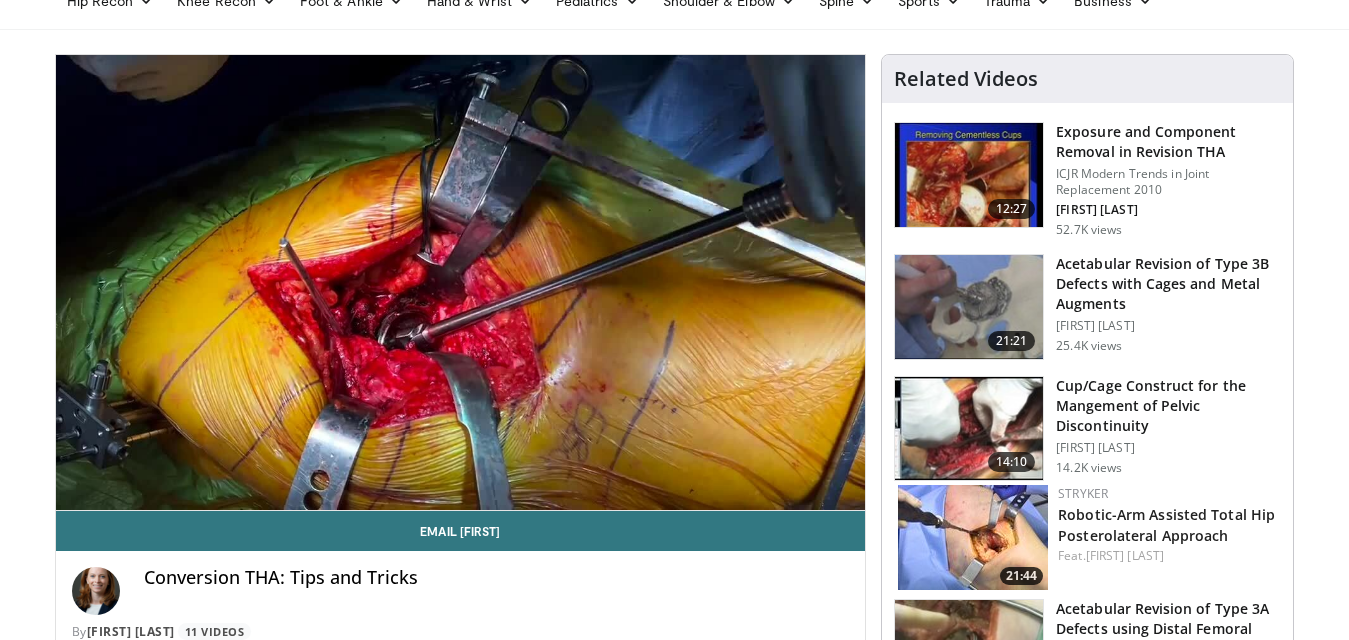 click on "Loaded :  78.63% 09:46 09:56" at bounding box center [461, 500] 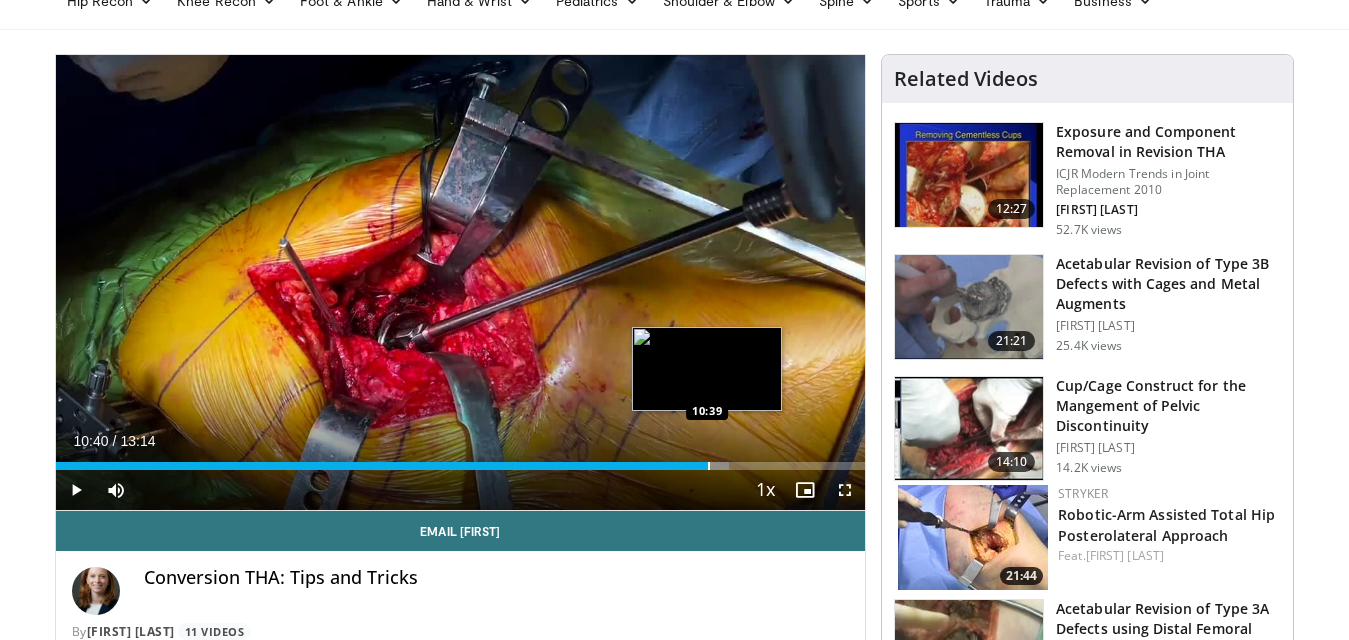 click at bounding box center [709, 466] 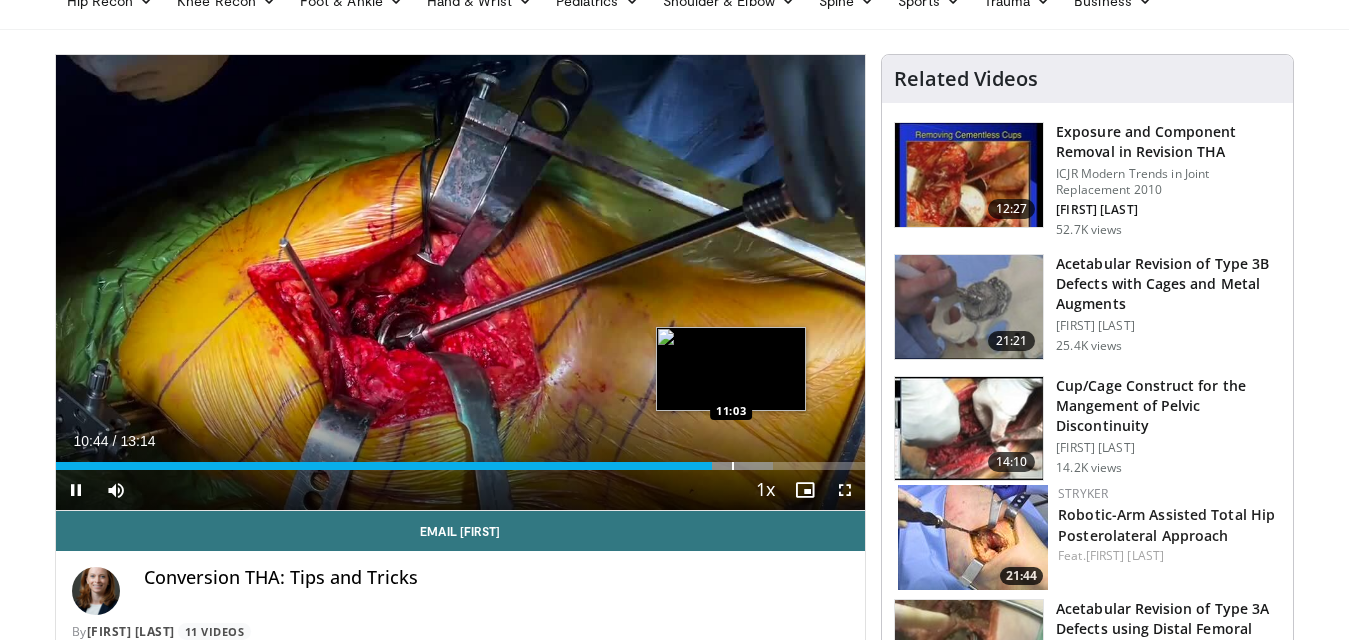 click at bounding box center [733, 466] 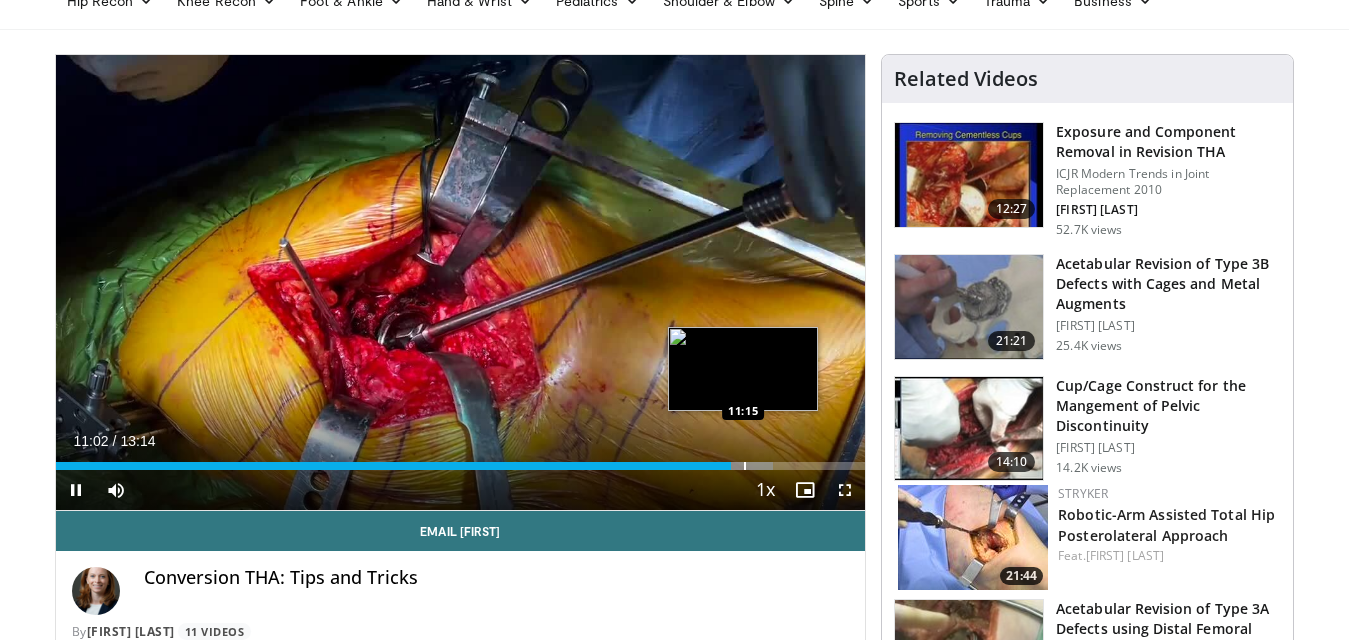 click at bounding box center [745, 466] 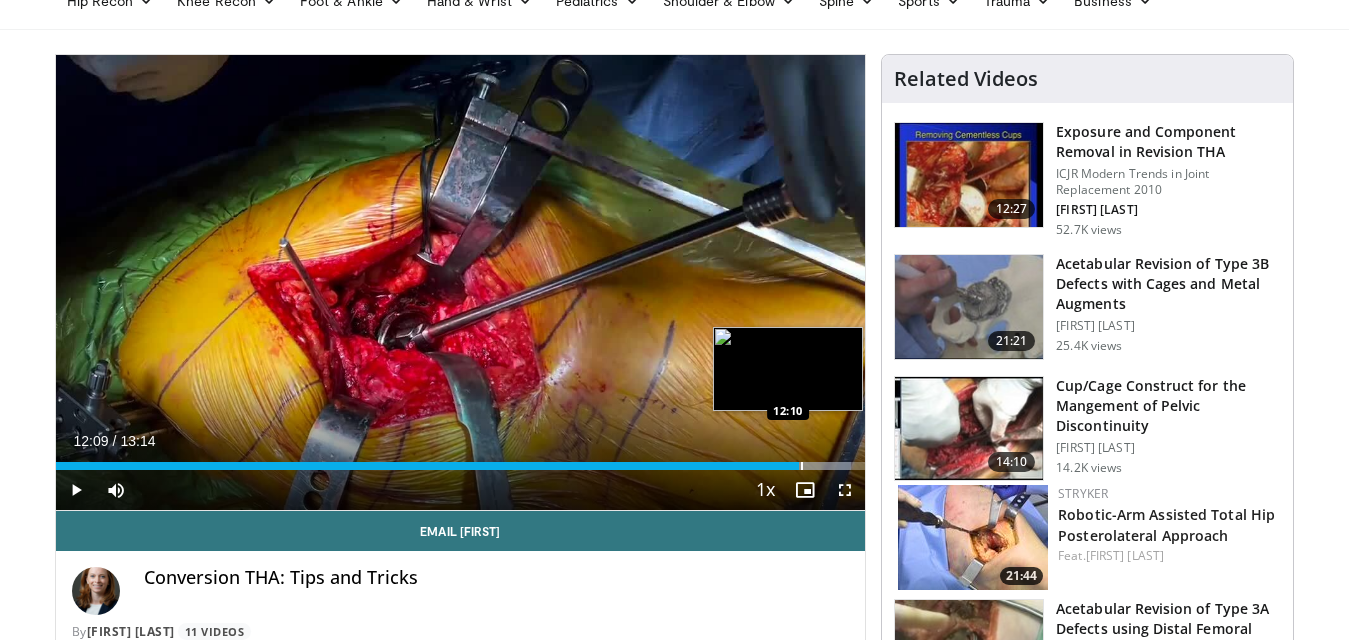 click at bounding box center (802, 466) 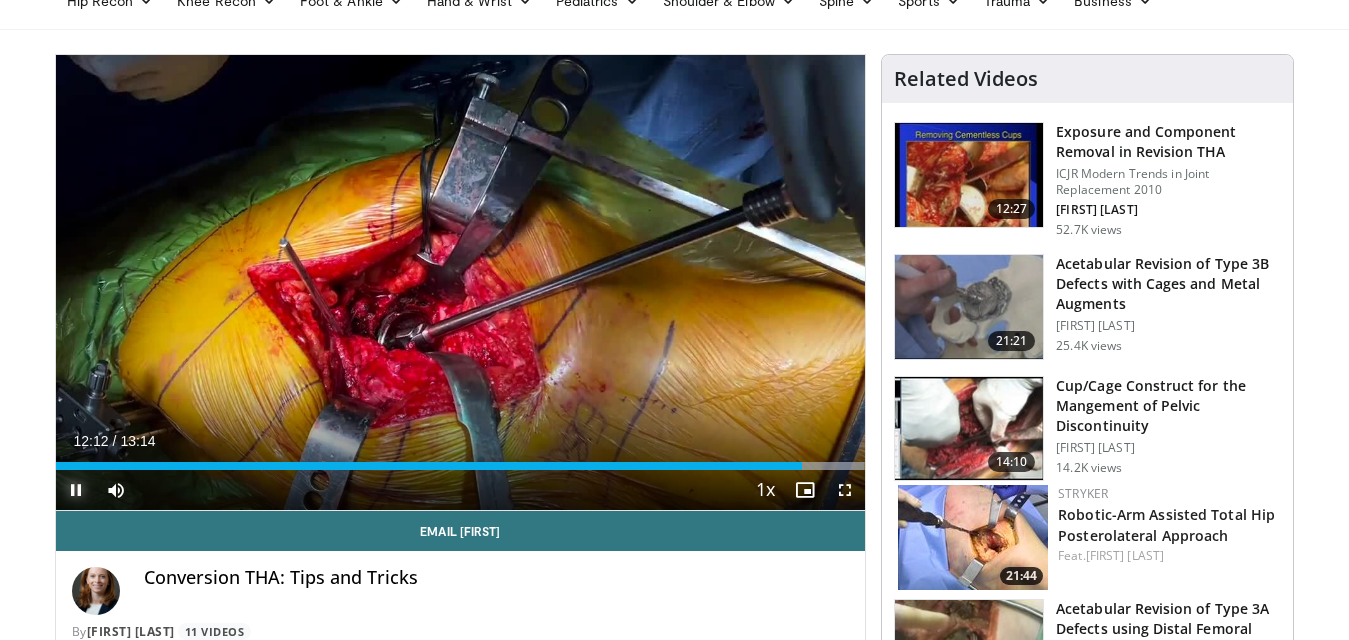 click at bounding box center [76, 490] 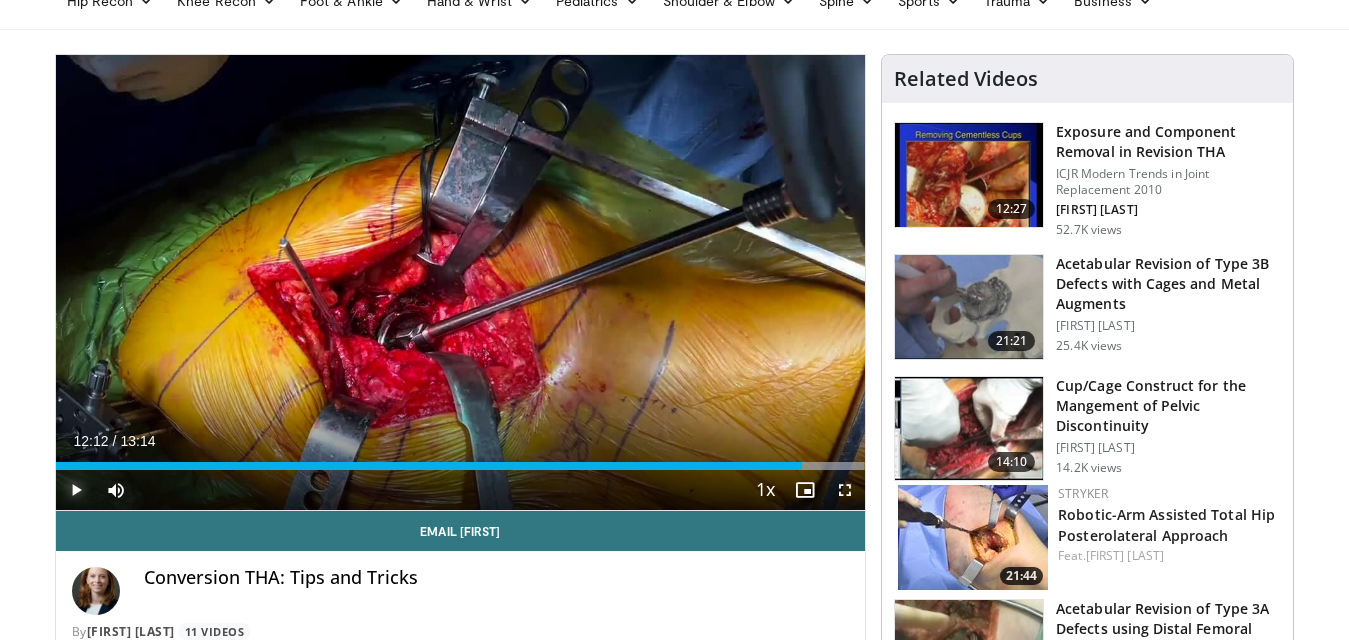 scroll, scrollTop: 35, scrollLeft: 0, axis: vertical 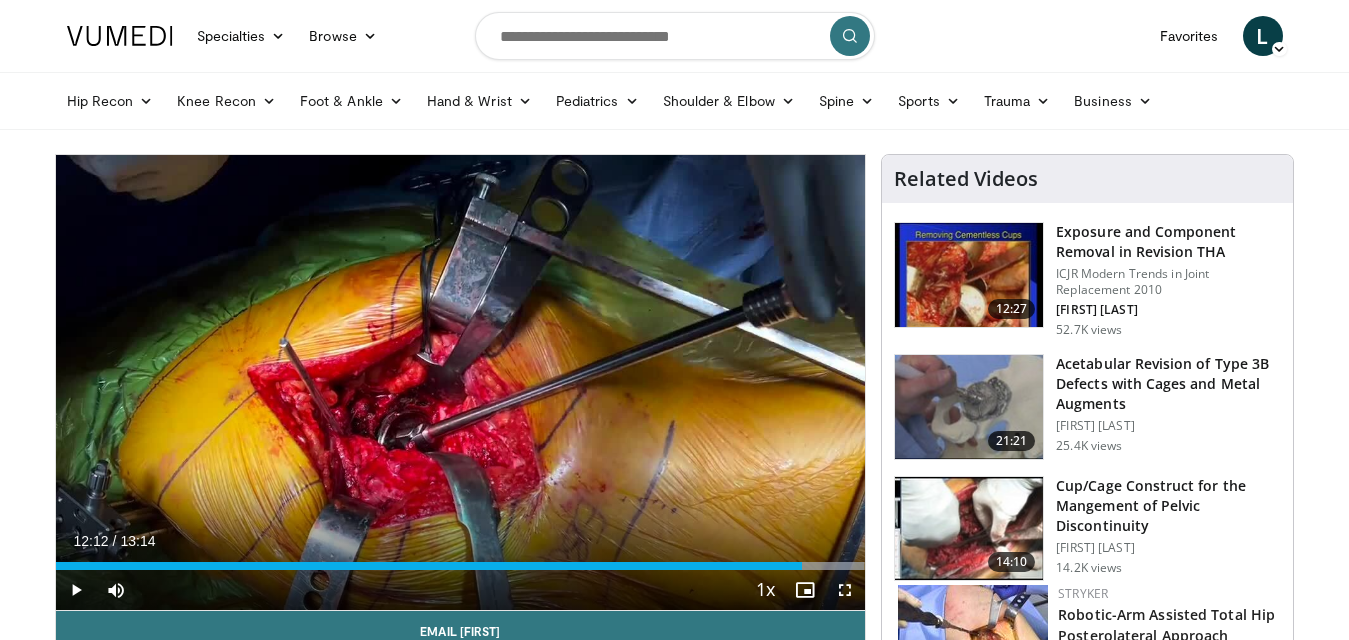 drag, startPoint x: 568, startPoint y: 343, endPoint x: 689, endPoint y: 45, distance: 321.62866 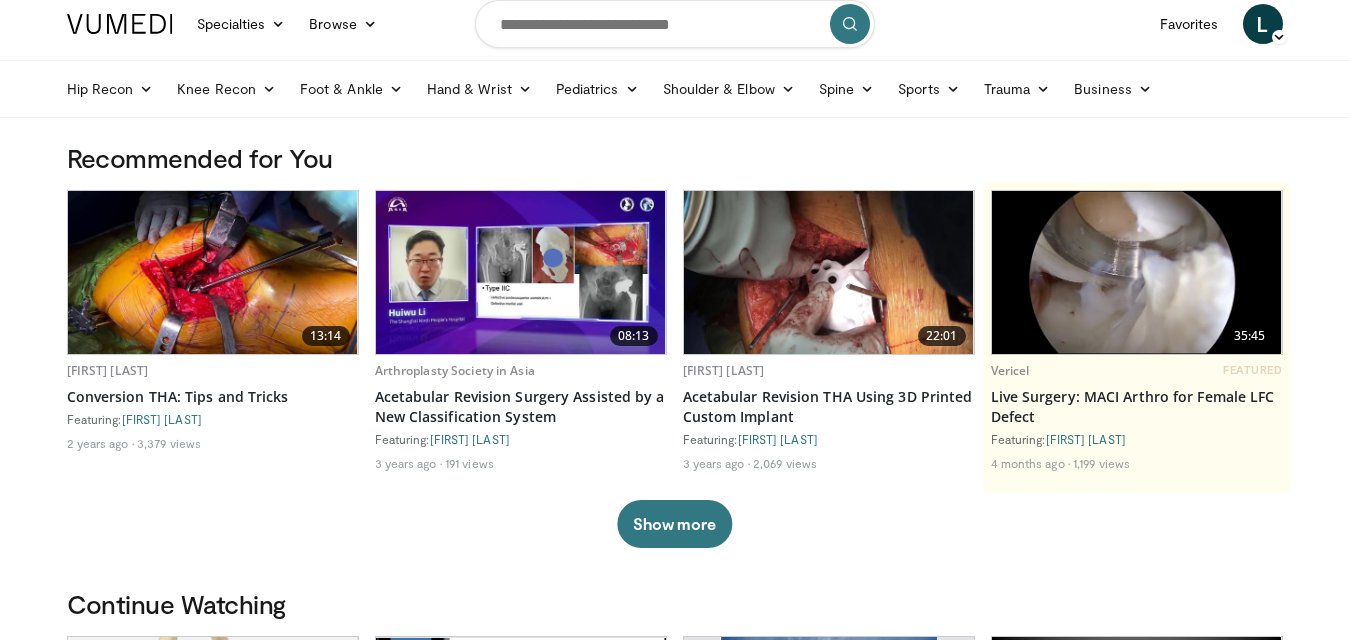 scroll, scrollTop: 0, scrollLeft: 0, axis: both 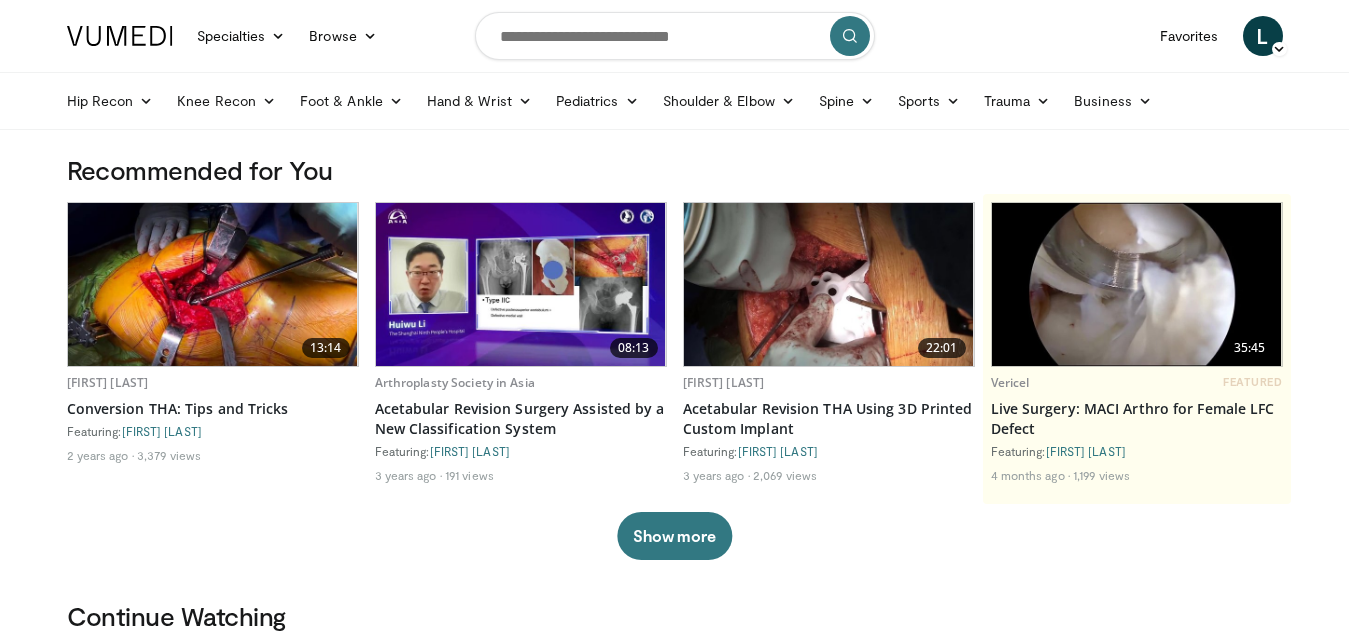 click at bounding box center (675, 36) 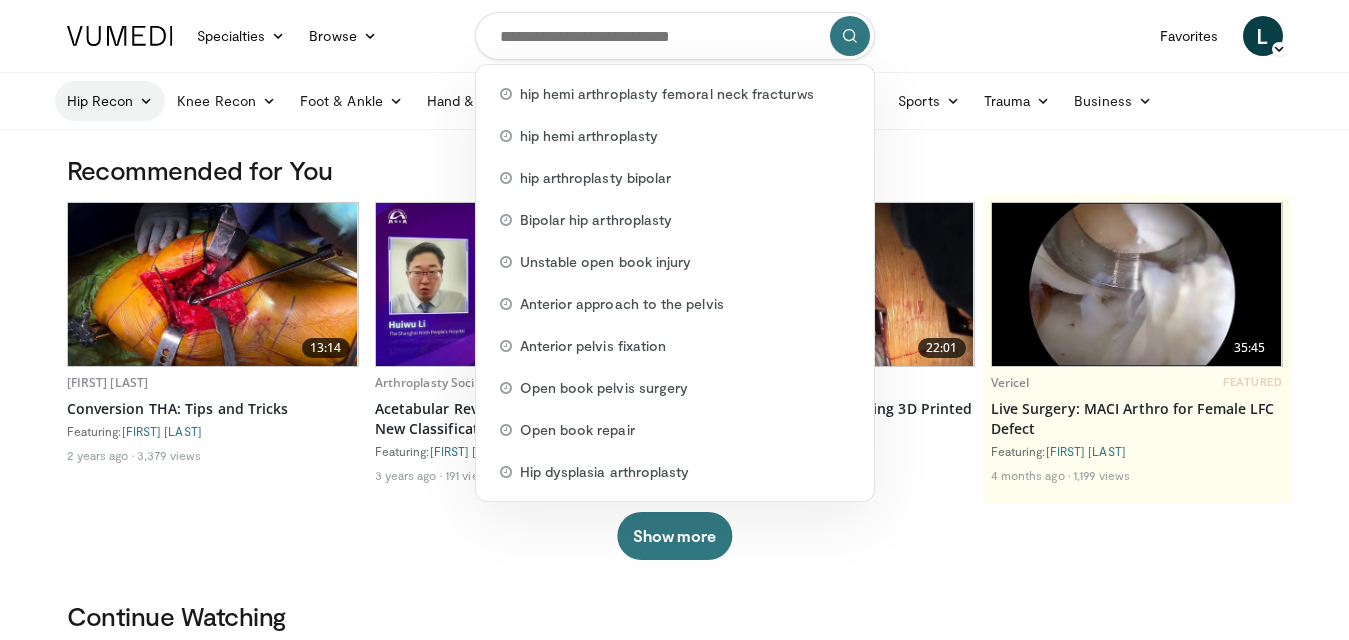 click at bounding box center [146, 101] 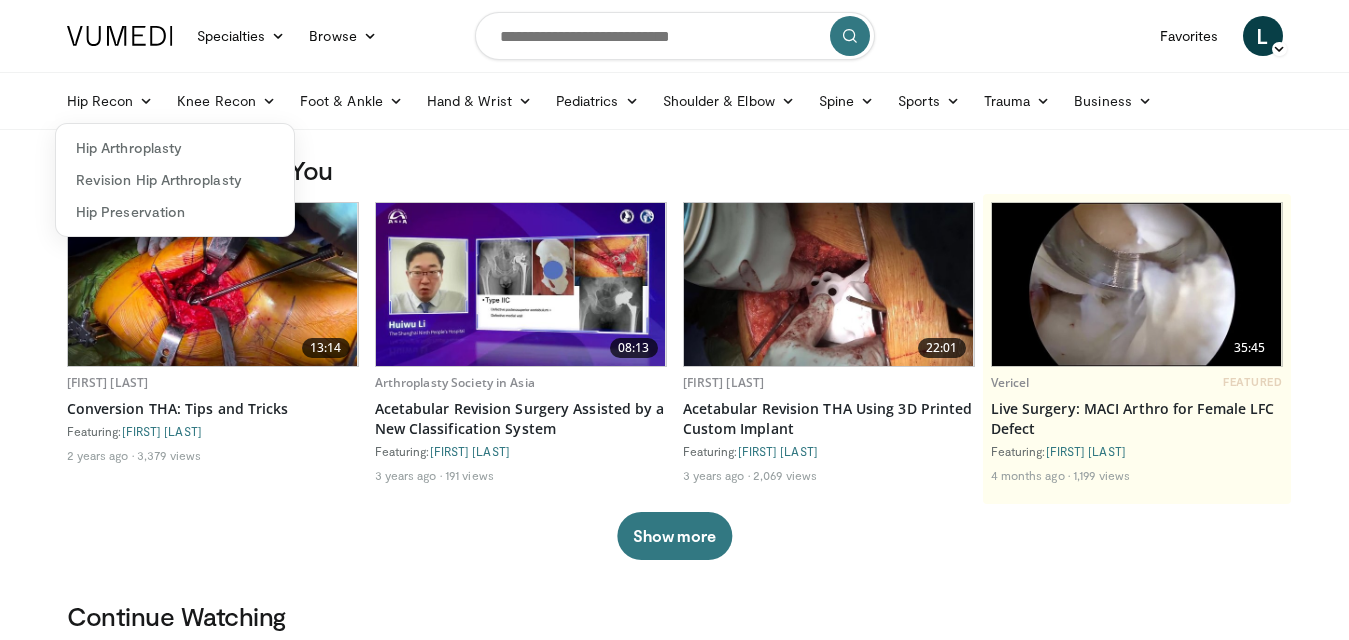 click at bounding box center [675, 36] 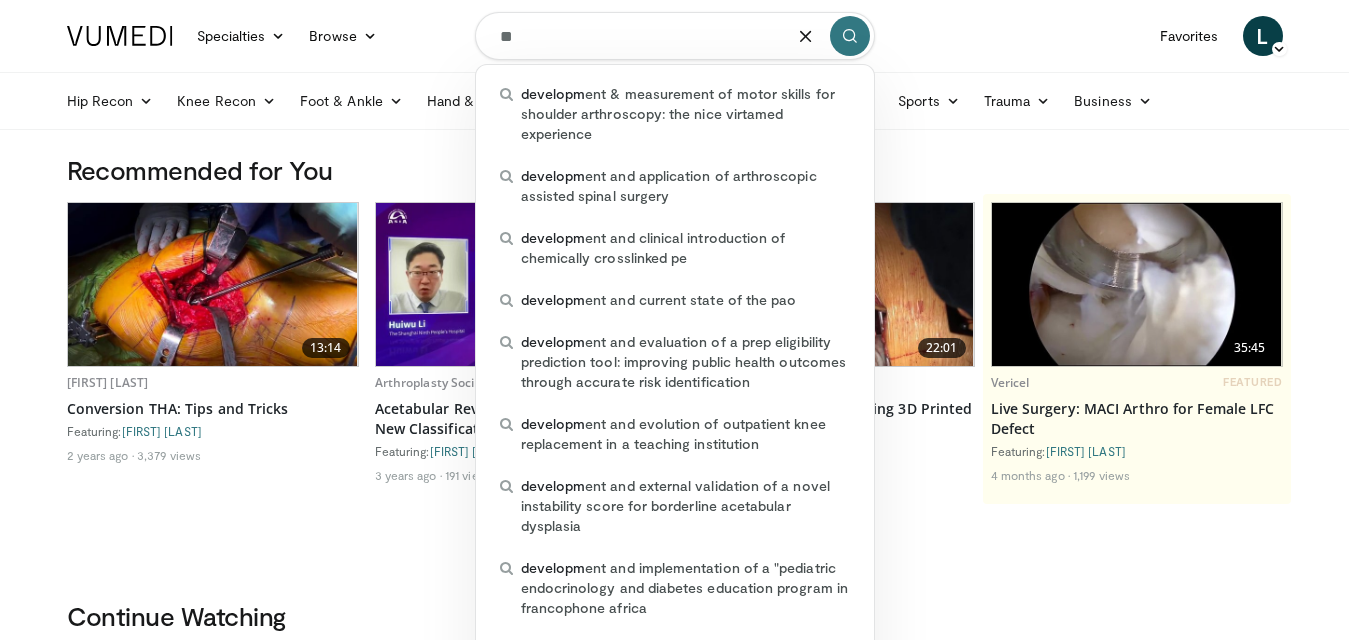 type on "*" 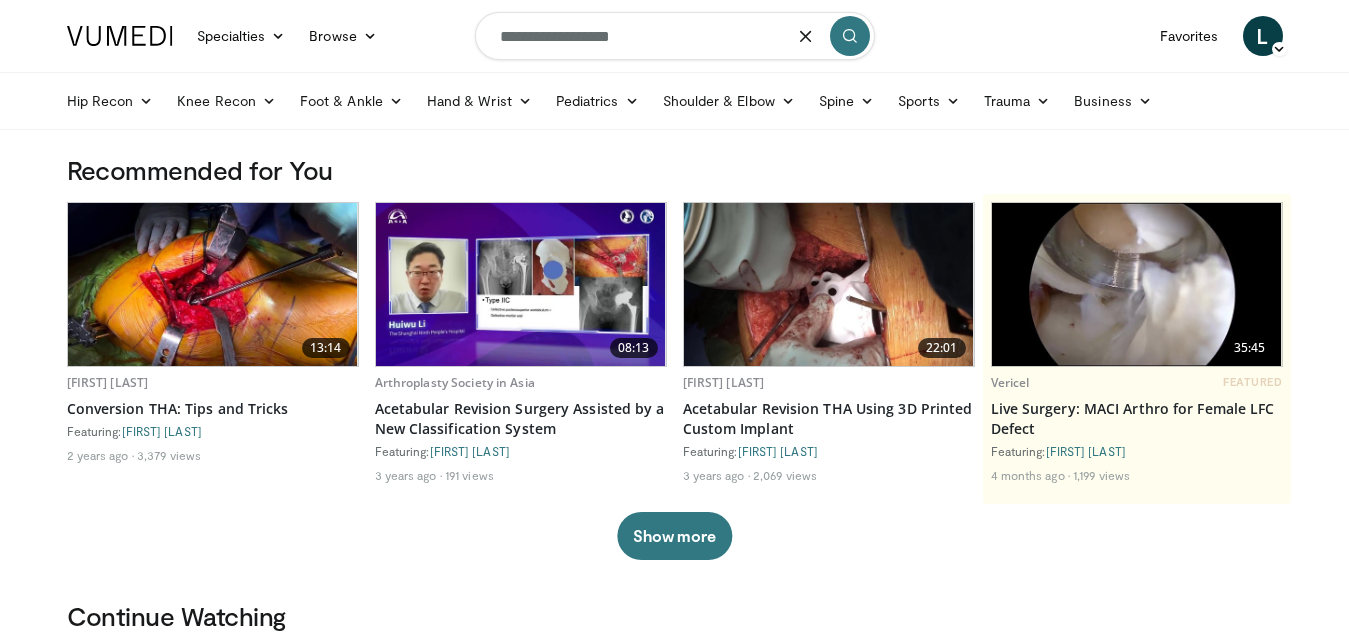 type on "**********" 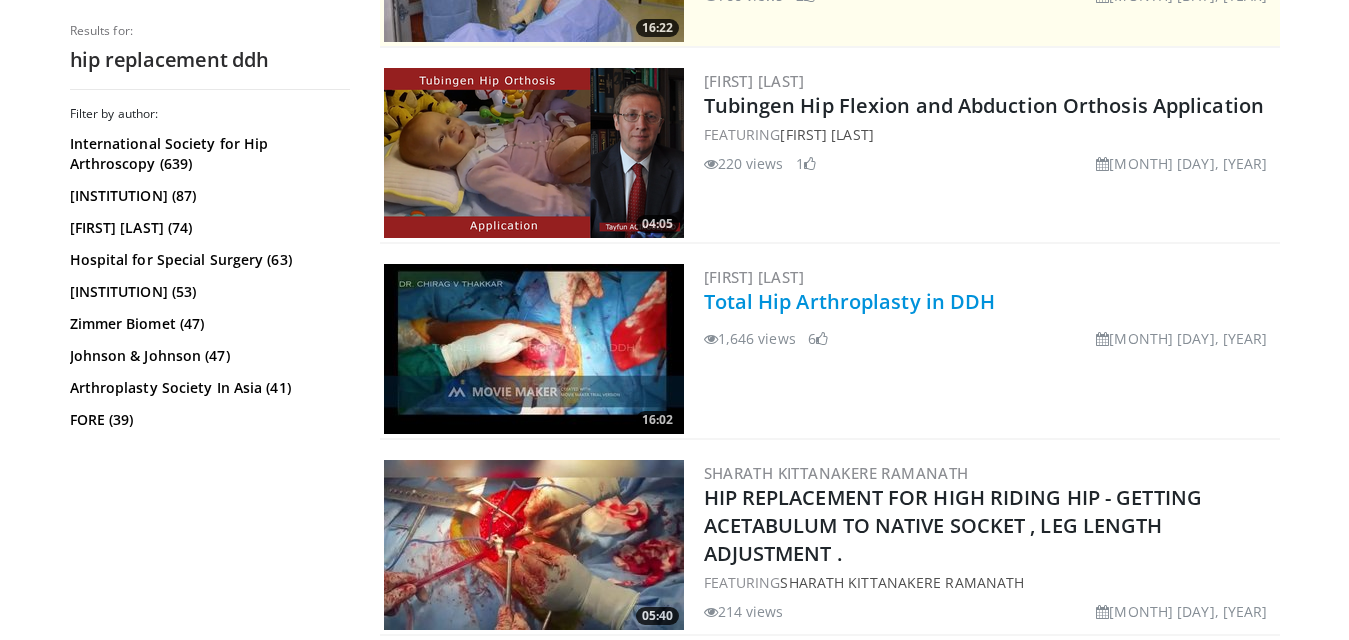 scroll, scrollTop: 600, scrollLeft: 0, axis: vertical 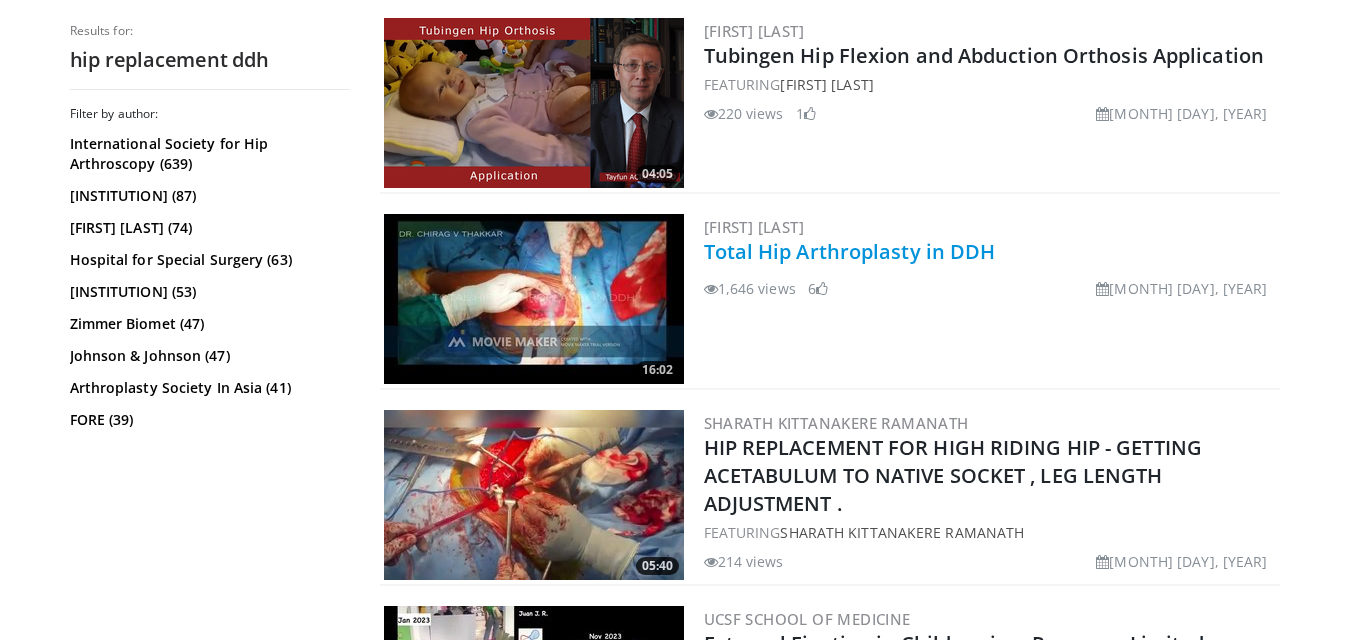 click on "Total Hip Arthroplasty in DDH" at bounding box center (850, 251) 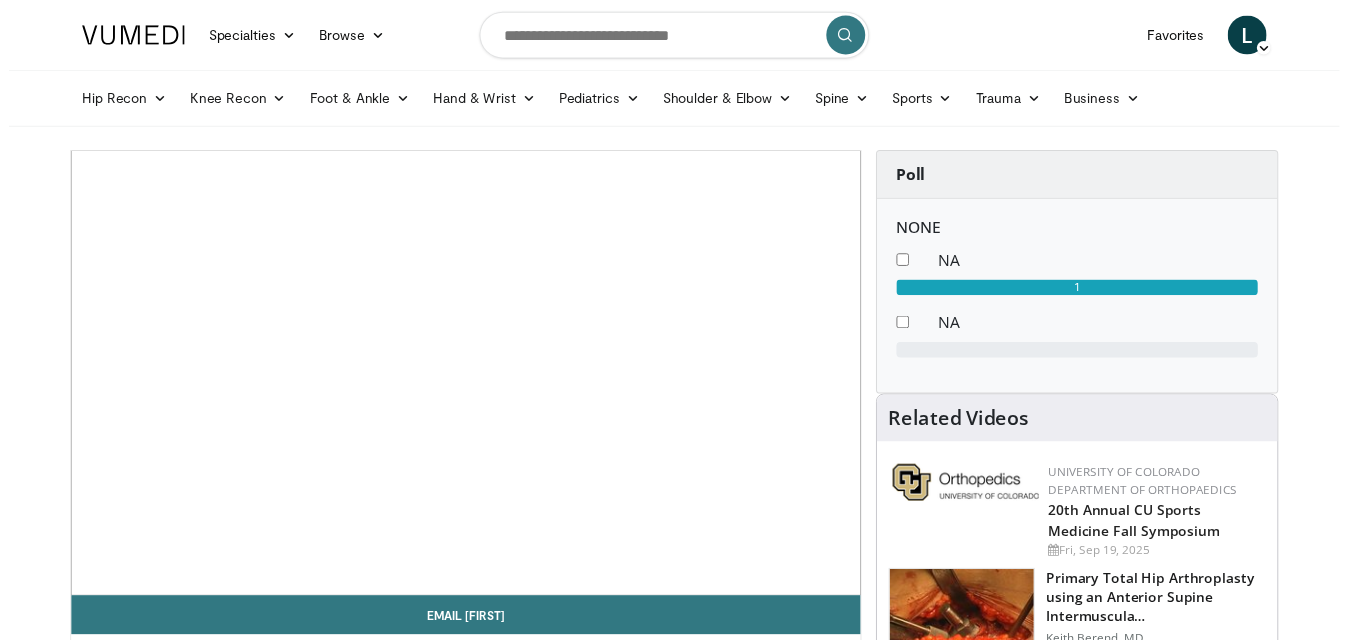 scroll, scrollTop: 0, scrollLeft: 0, axis: both 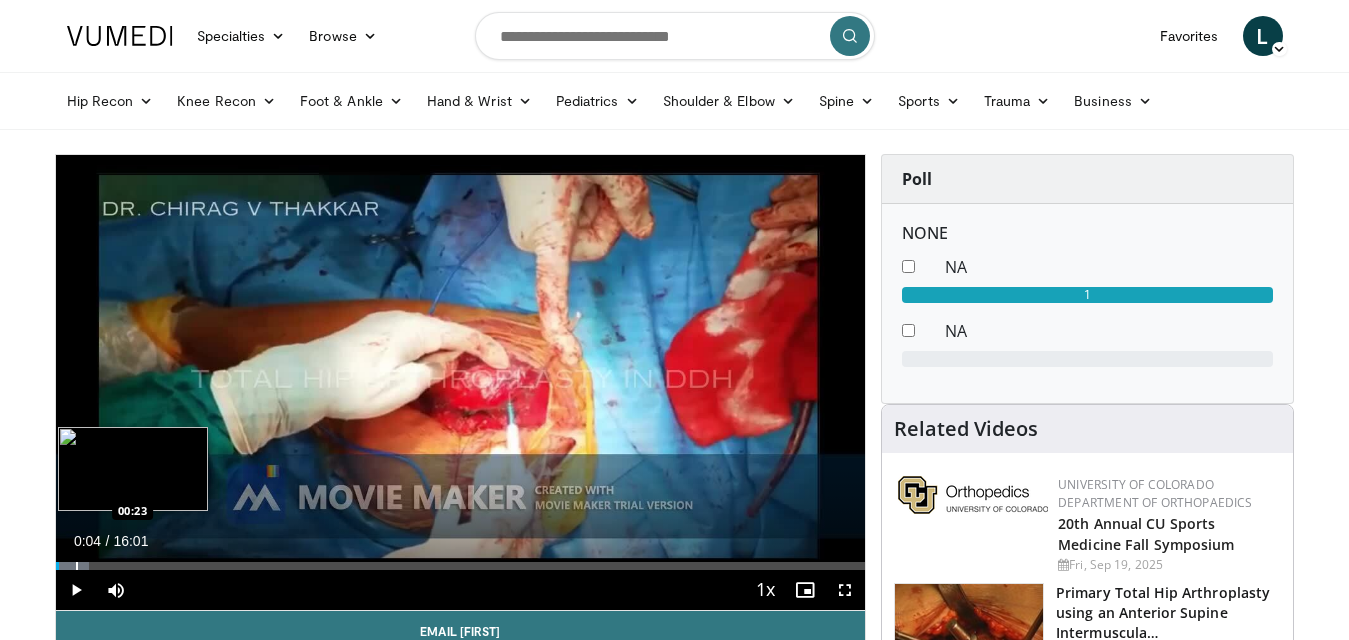 click at bounding box center [77, 566] 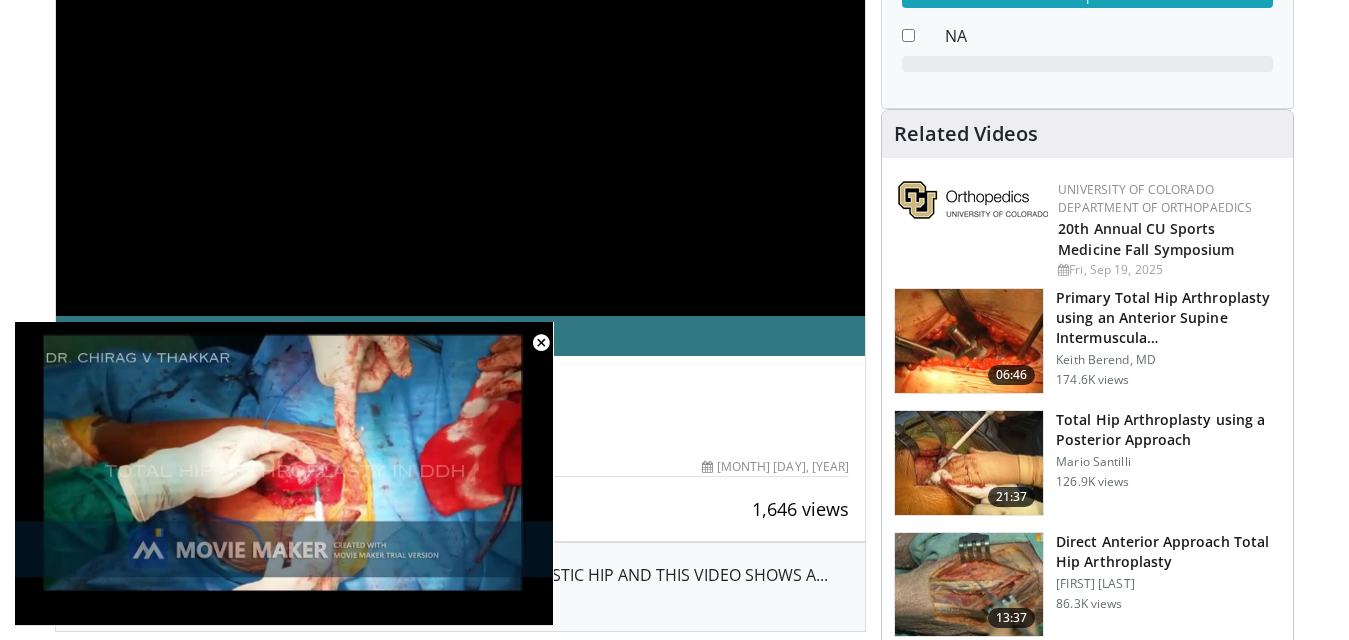 scroll, scrollTop: 300, scrollLeft: 0, axis: vertical 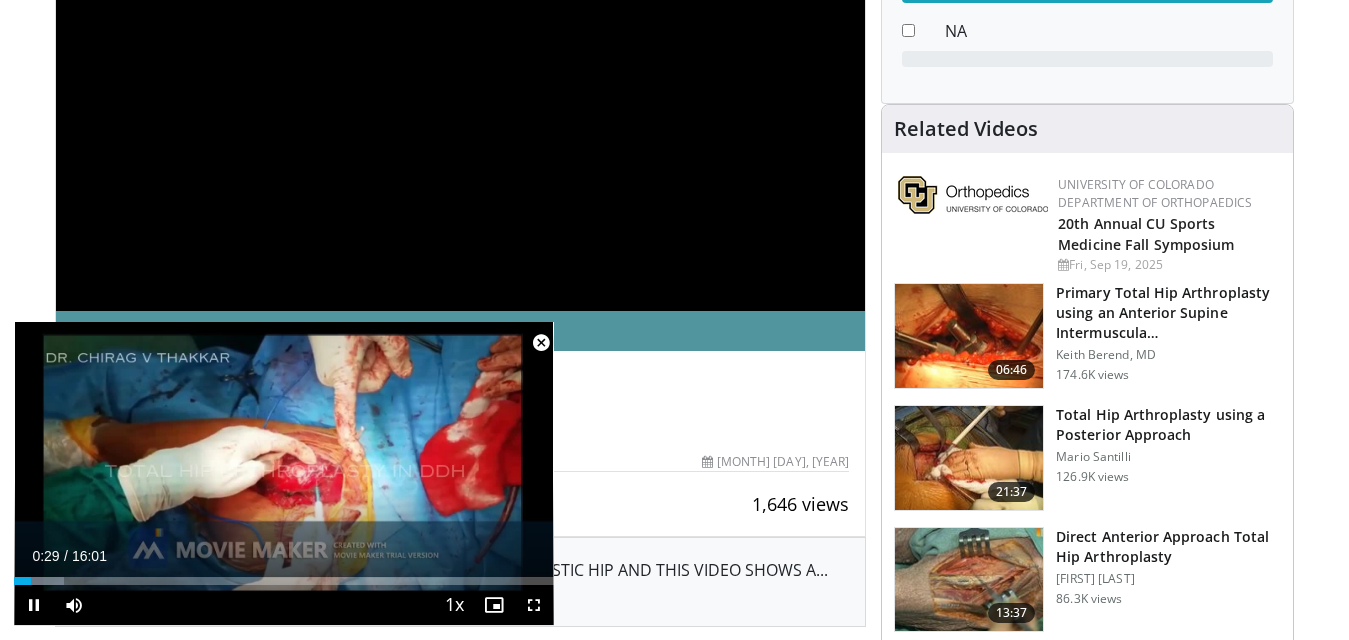 click at bounding box center (541, 343) 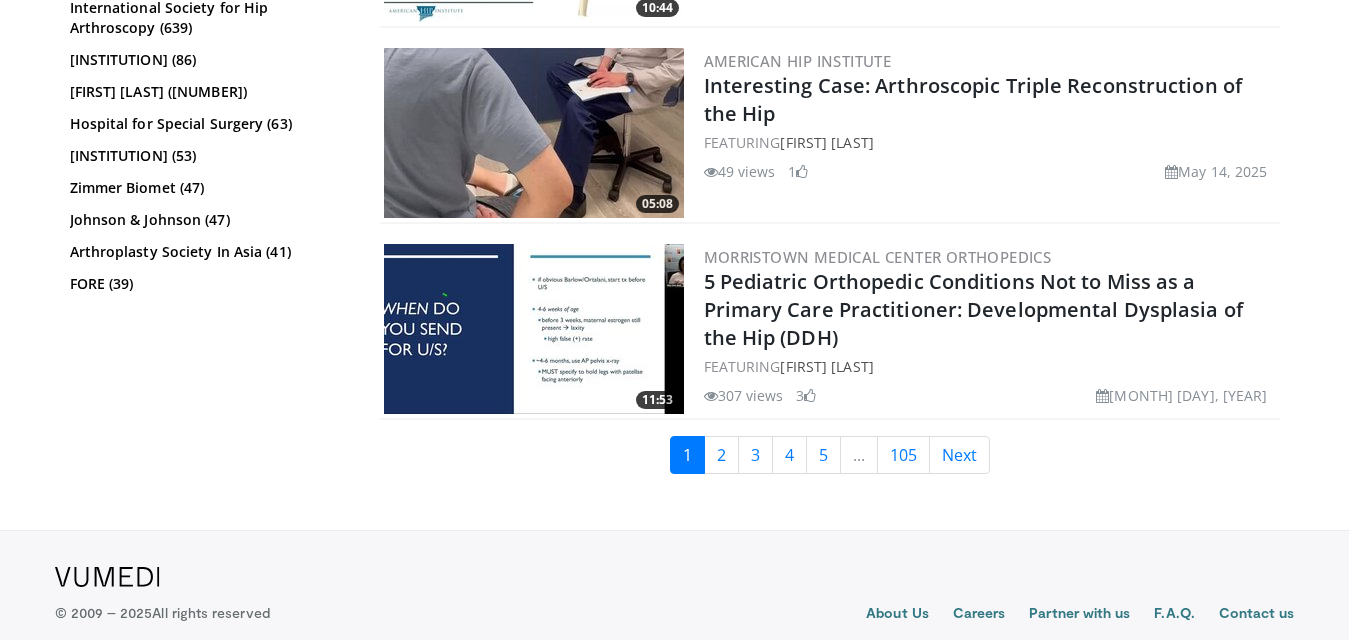 scroll, scrollTop: 5100, scrollLeft: 0, axis: vertical 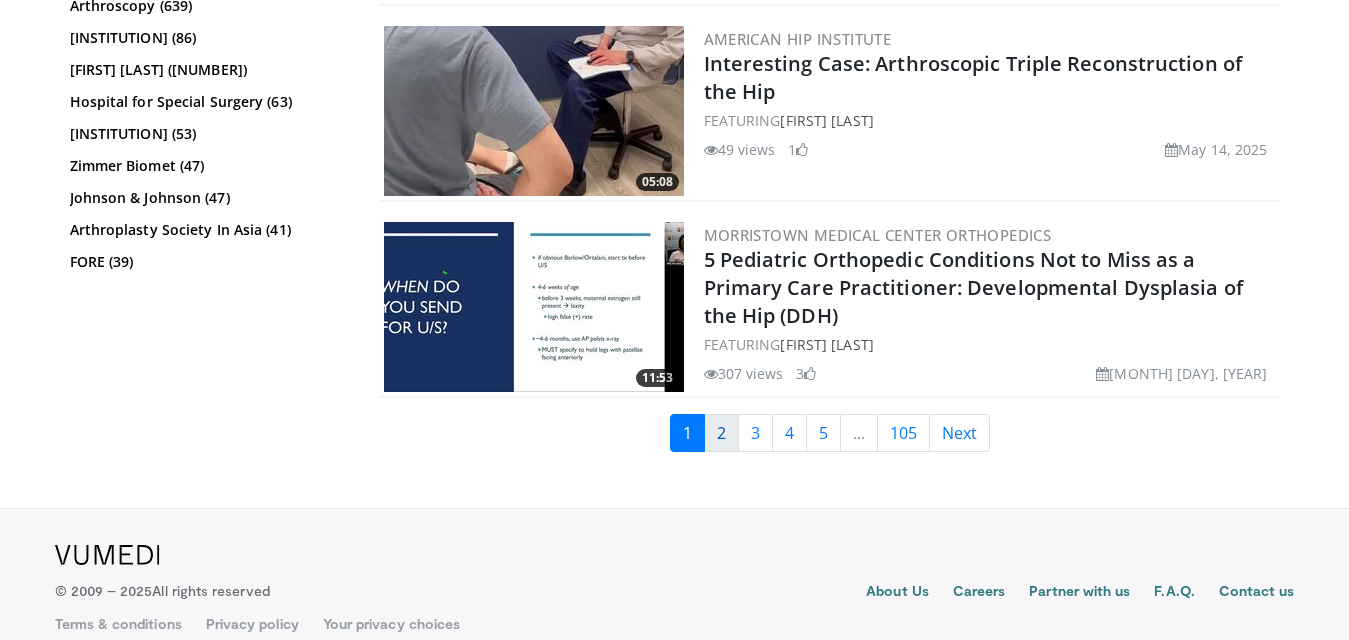 click on "2" at bounding box center (721, 433) 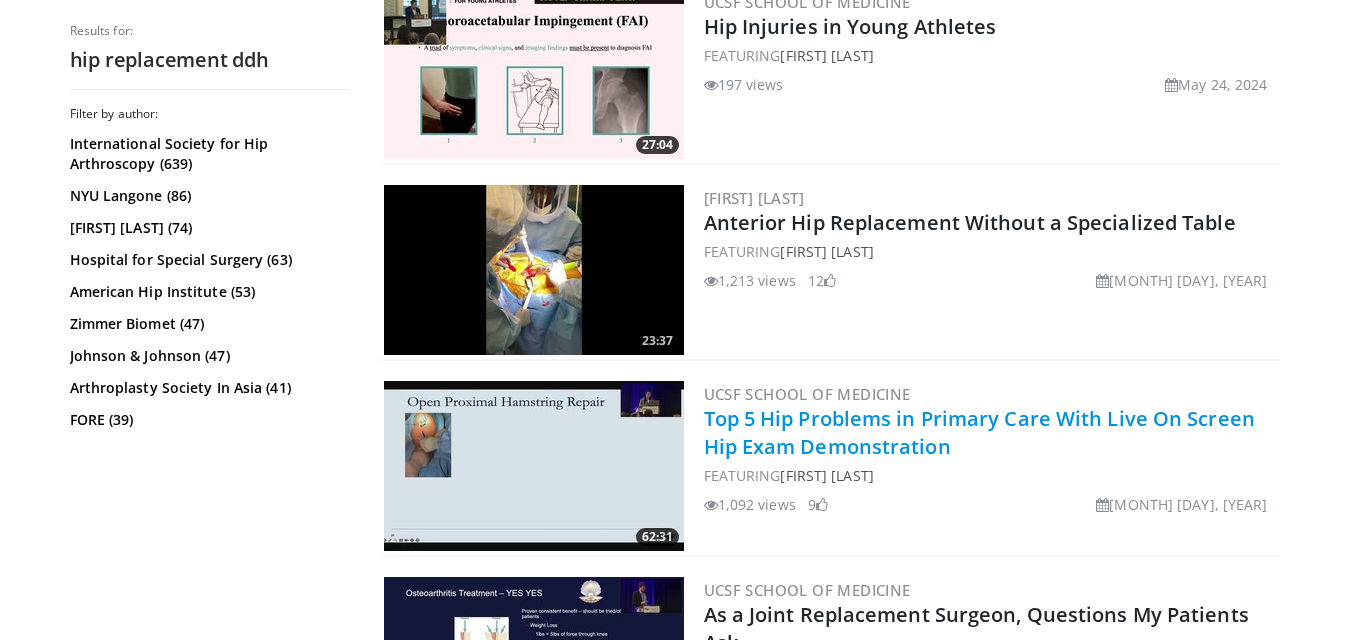 scroll, scrollTop: 2700, scrollLeft: 0, axis: vertical 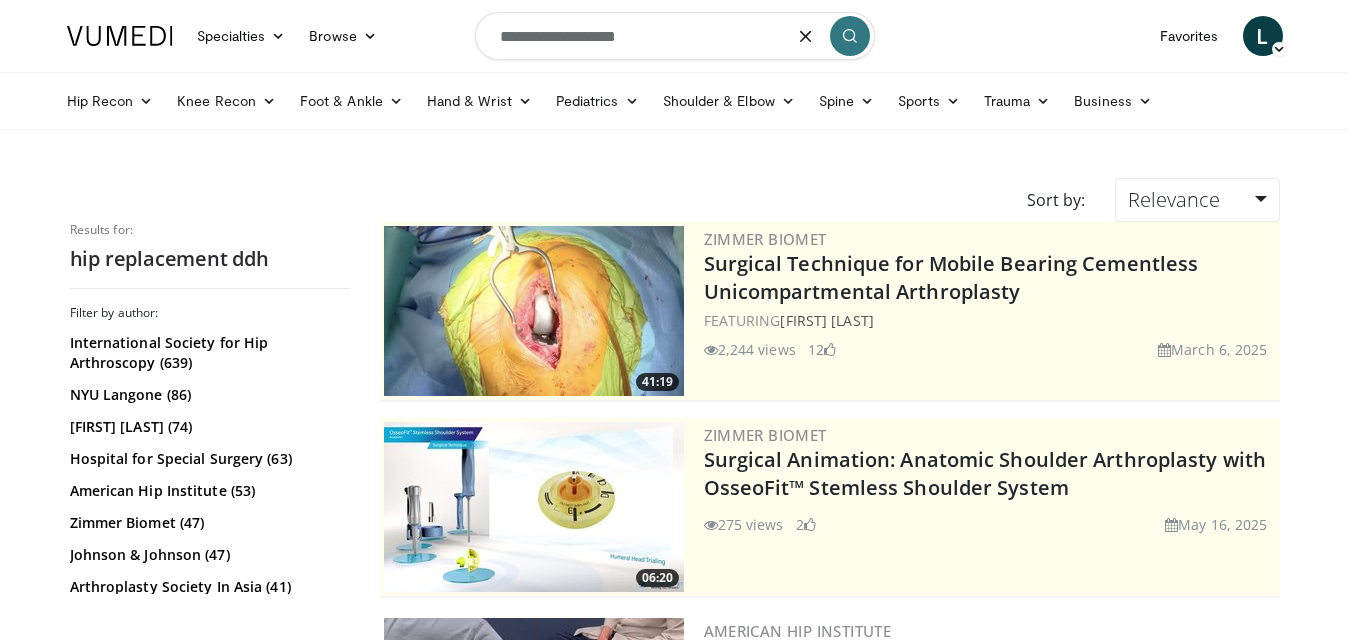 drag, startPoint x: 688, startPoint y: 37, endPoint x: 141, endPoint y: 51, distance: 547.17914 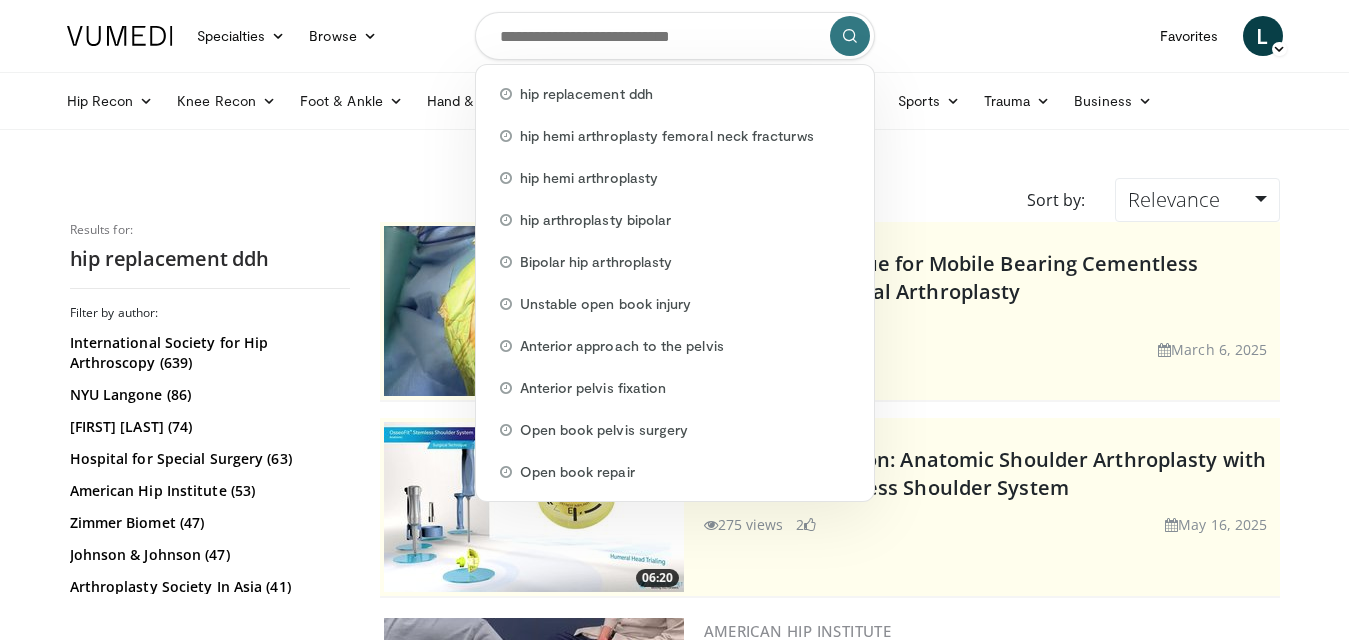 type 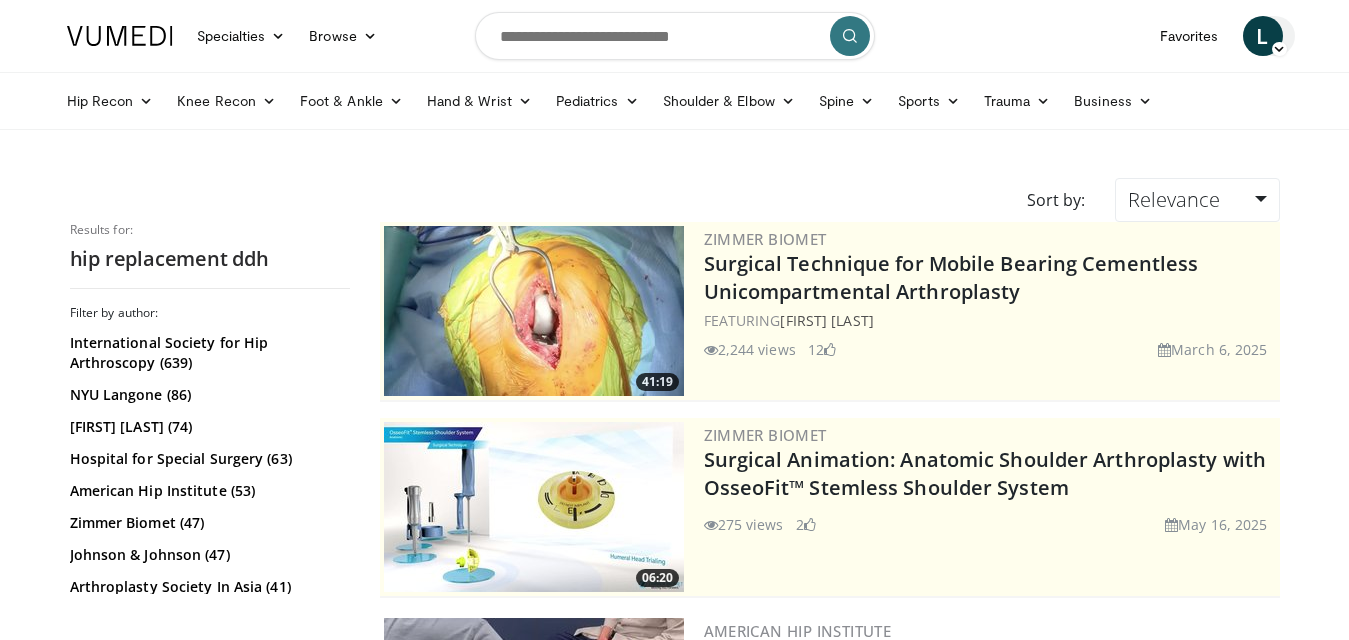 click at bounding box center (1279, 49) 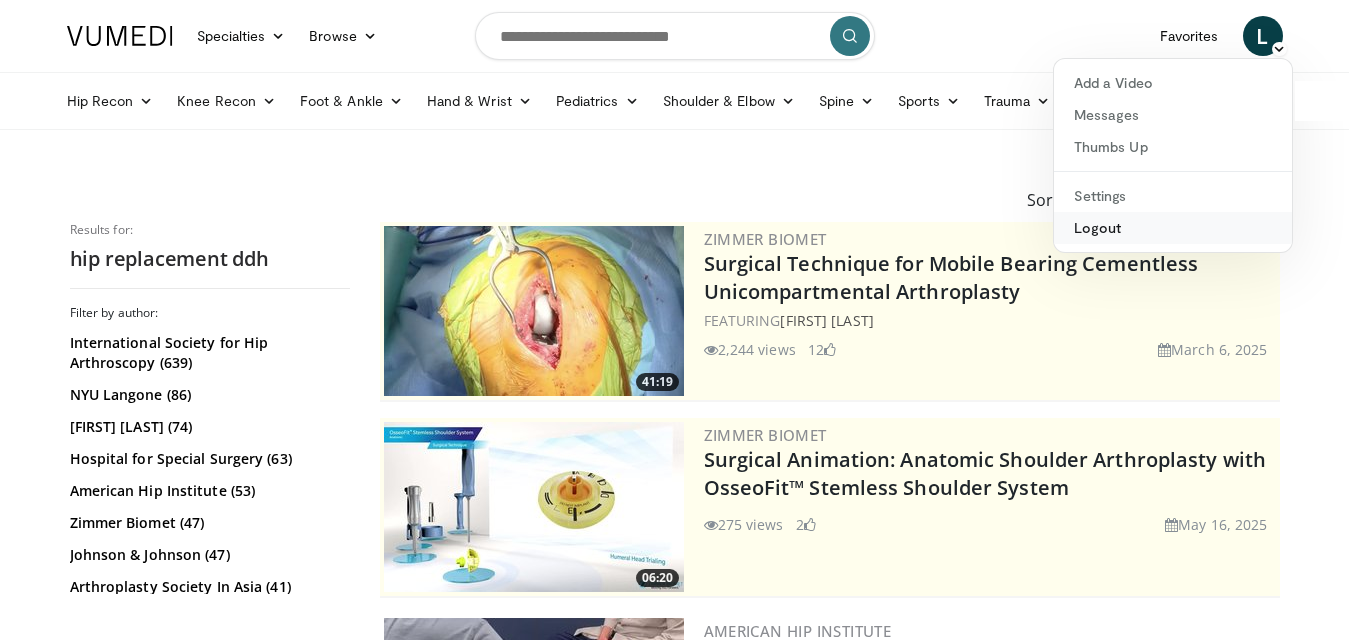 click on "Logout" at bounding box center [1173, 228] 